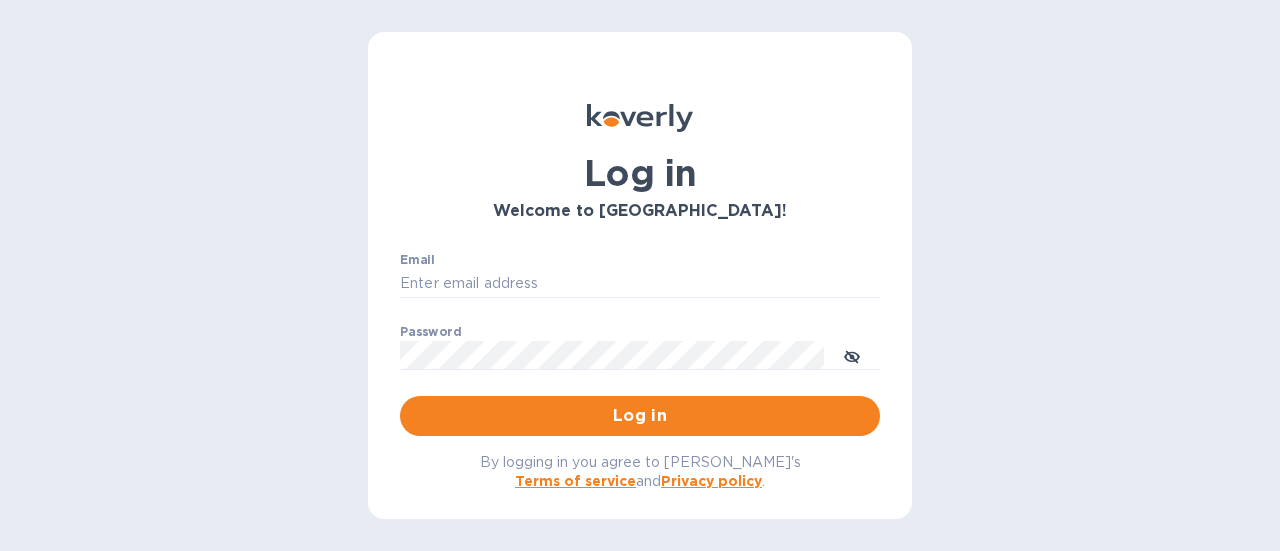 scroll, scrollTop: 0, scrollLeft: 0, axis: both 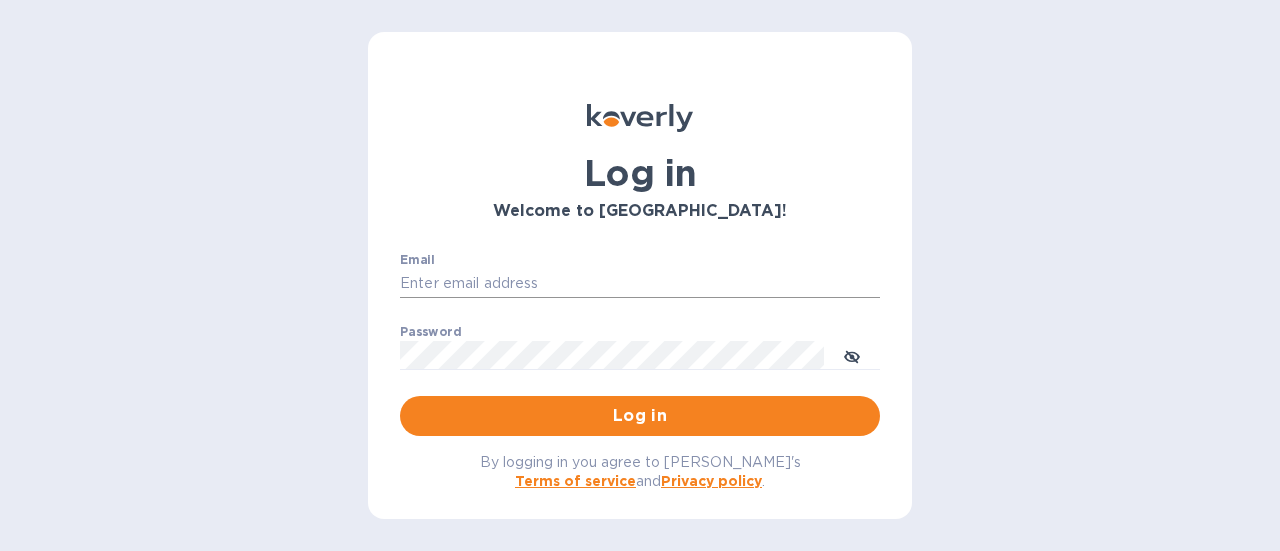 click on "Email" at bounding box center [640, 284] 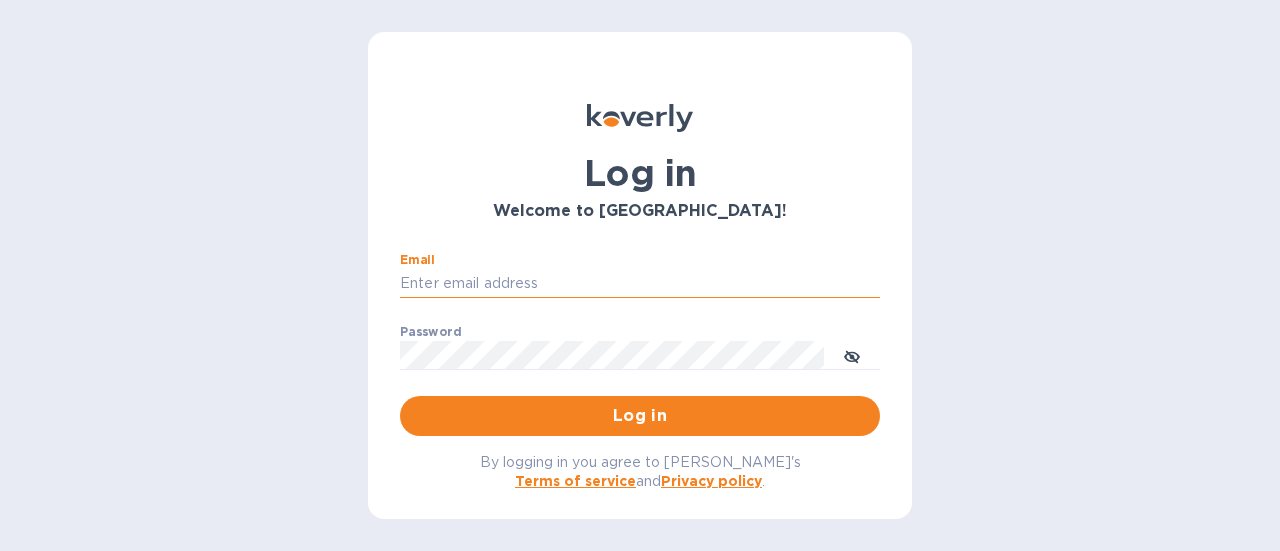 drag, startPoint x: 515, startPoint y: 283, endPoint x: 526, endPoint y: 295, distance: 16.27882 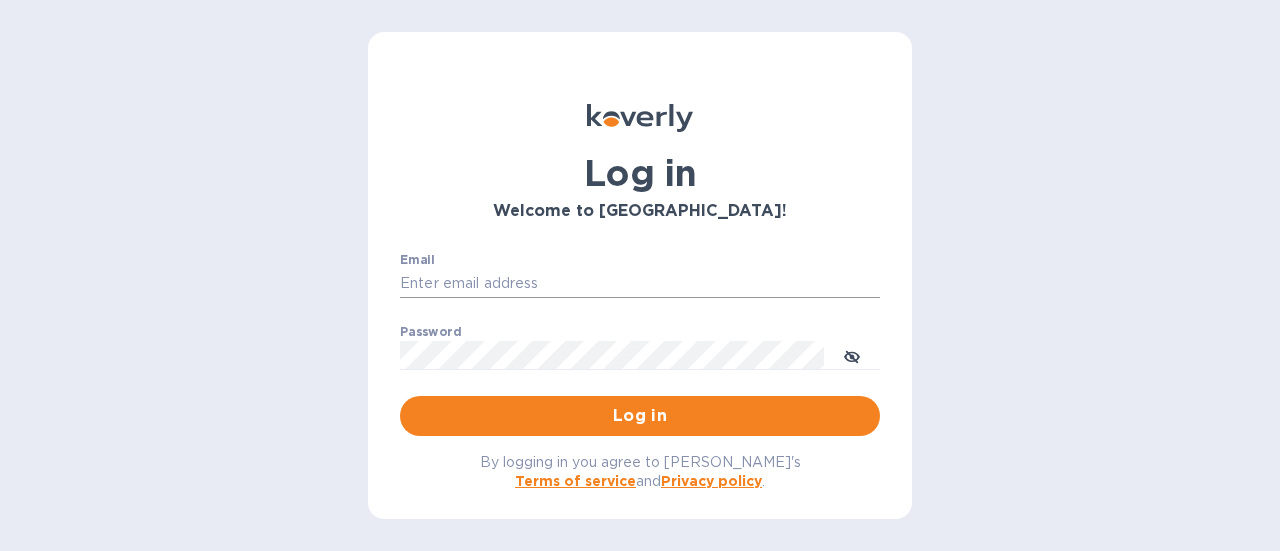 type on "rick@thevinbin.com" 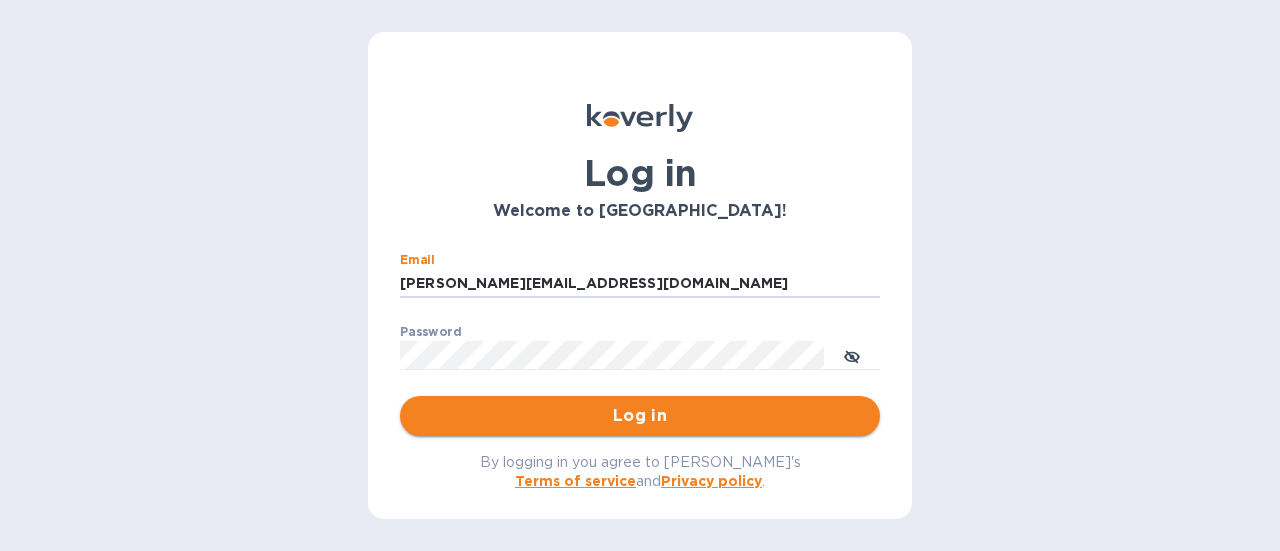 click on "Log in" at bounding box center [640, 416] 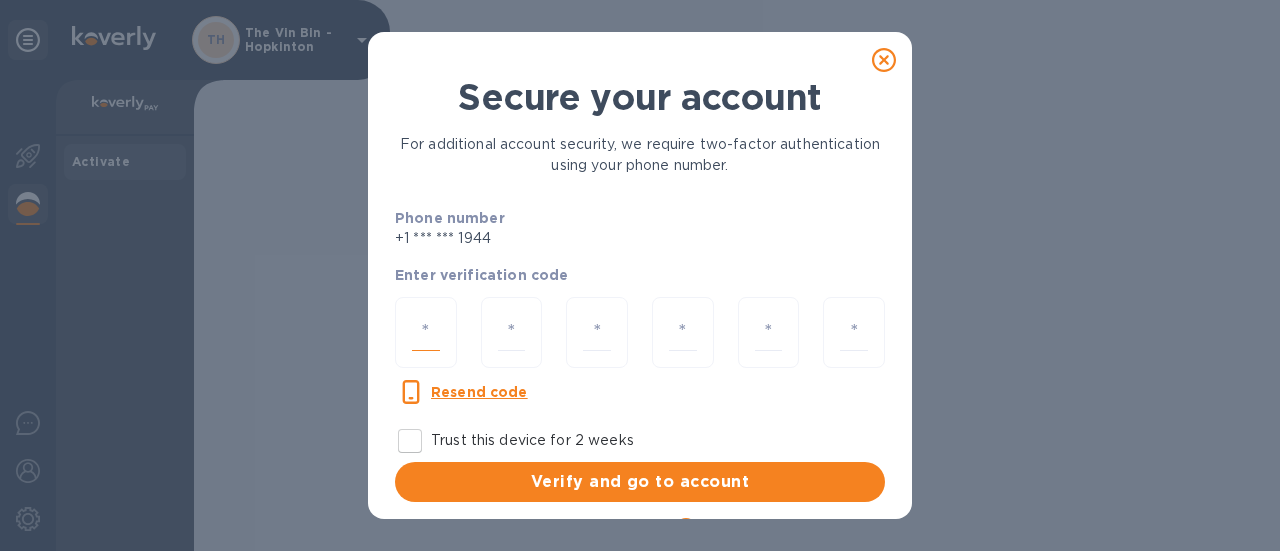 click at bounding box center (426, 332) 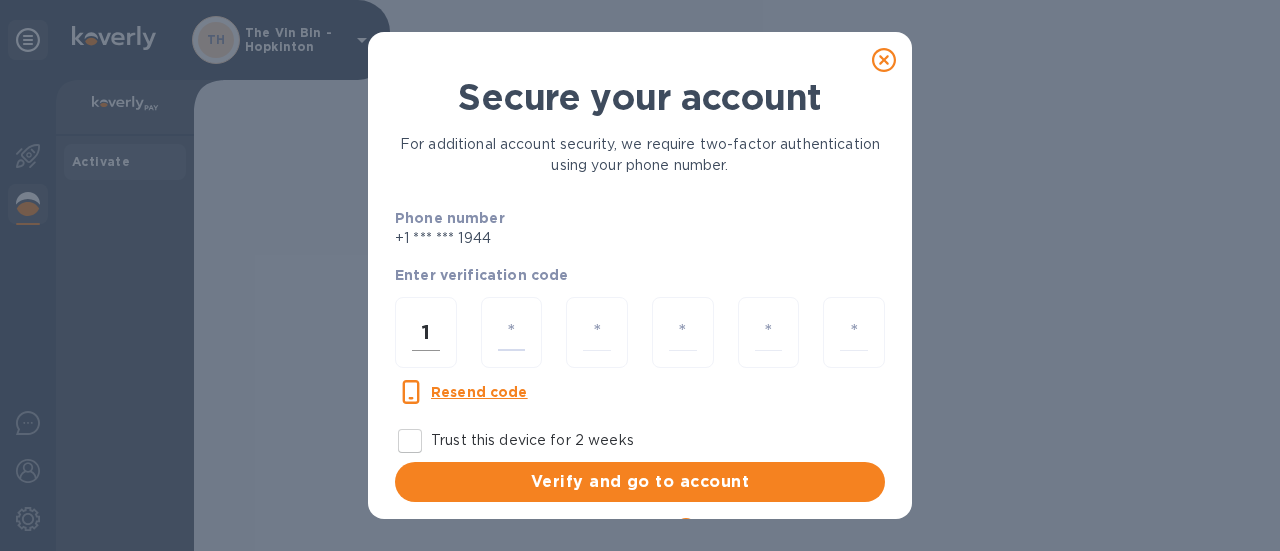 type on "9" 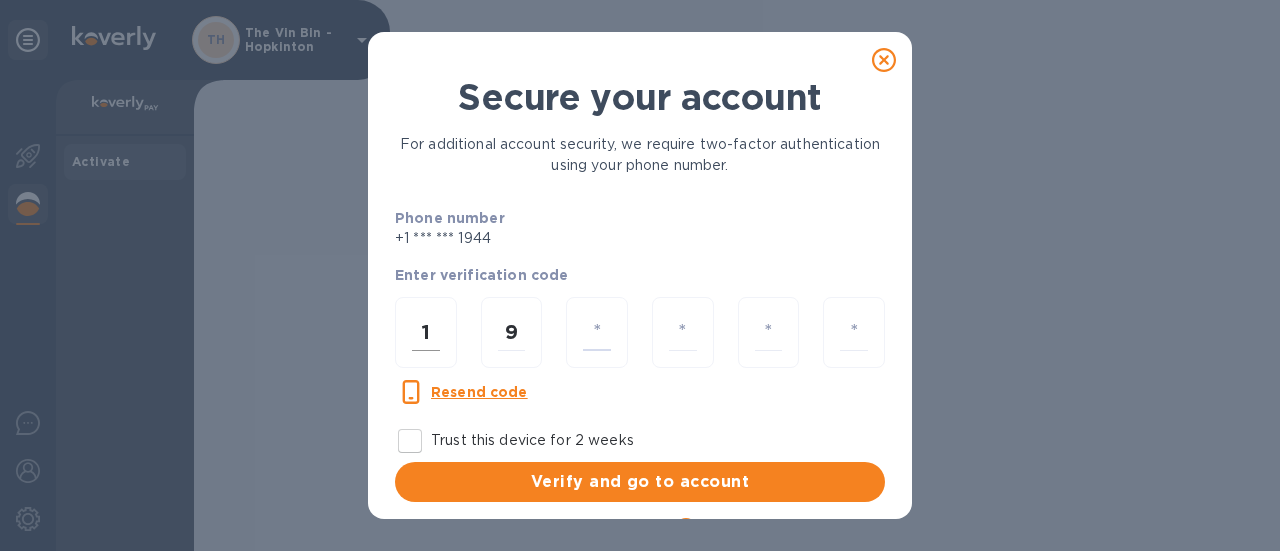 type on "2" 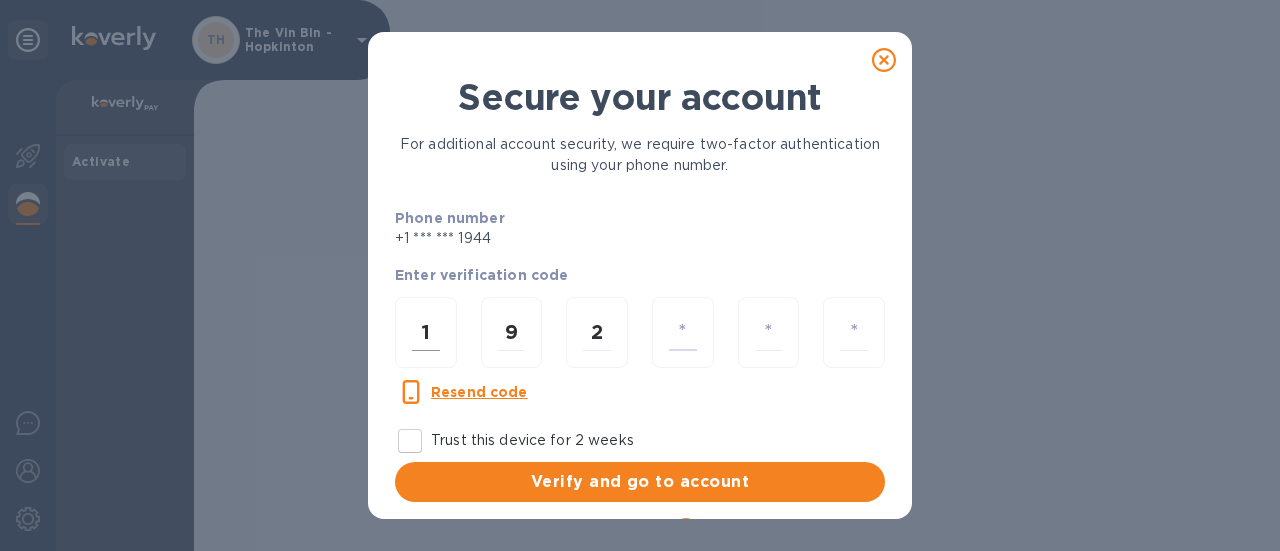 type on "0" 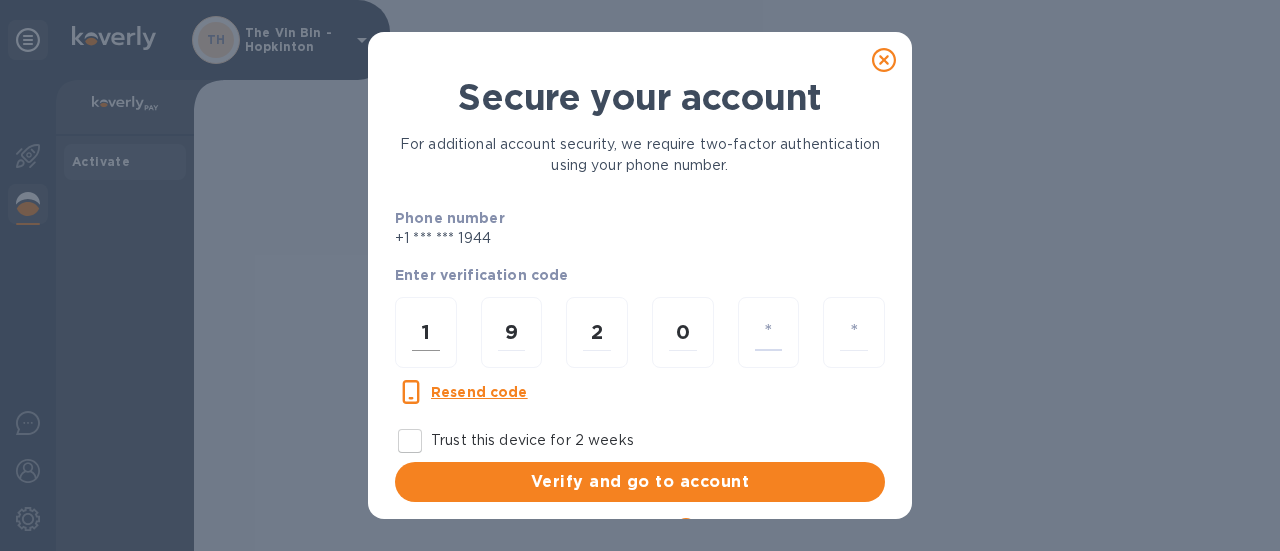 type on "5" 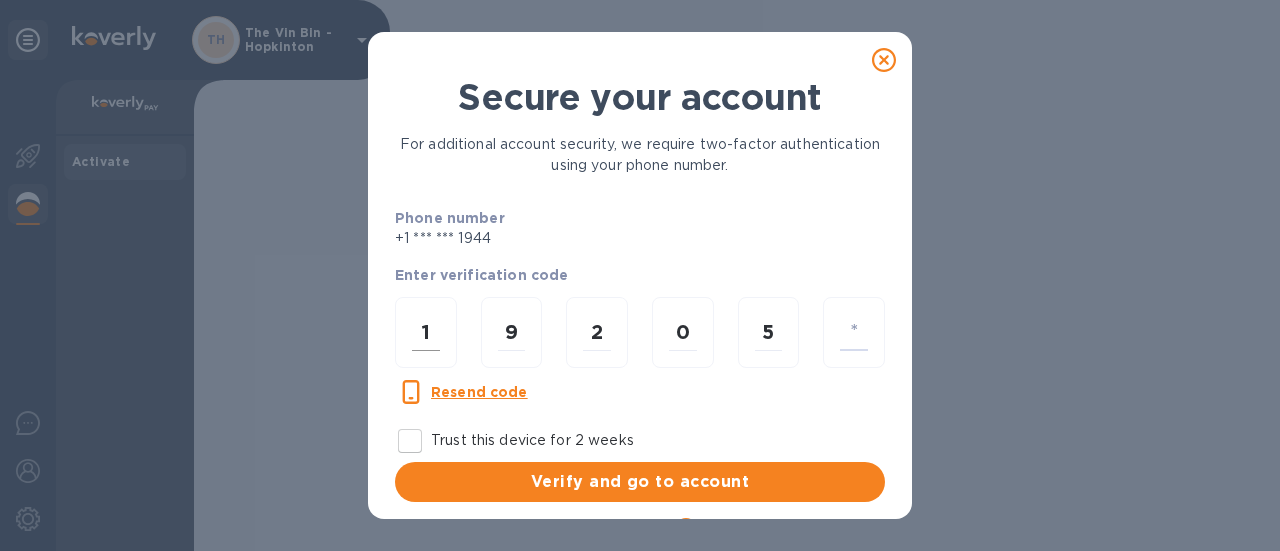 type on "7" 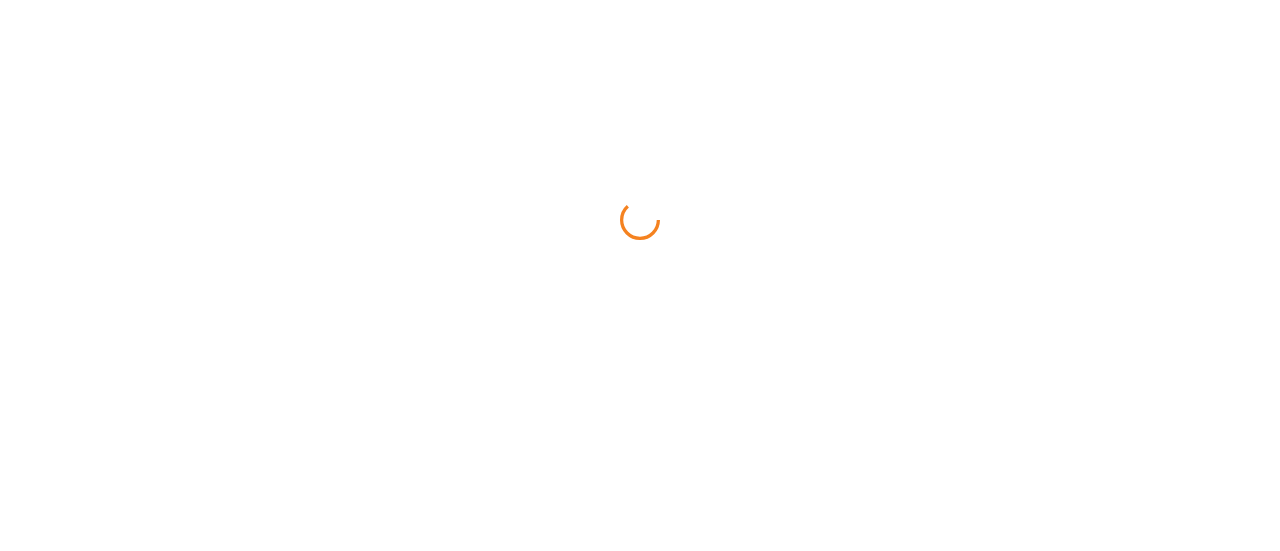 scroll, scrollTop: 0, scrollLeft: 0, axis: both 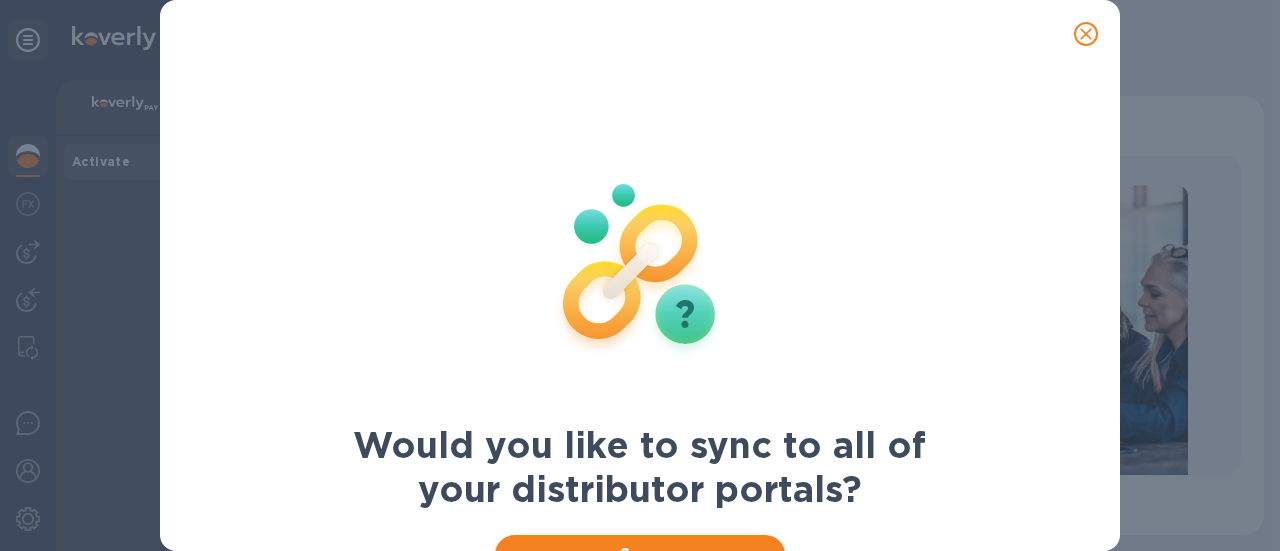 click on "Sync" at bounding box center (640, 555) 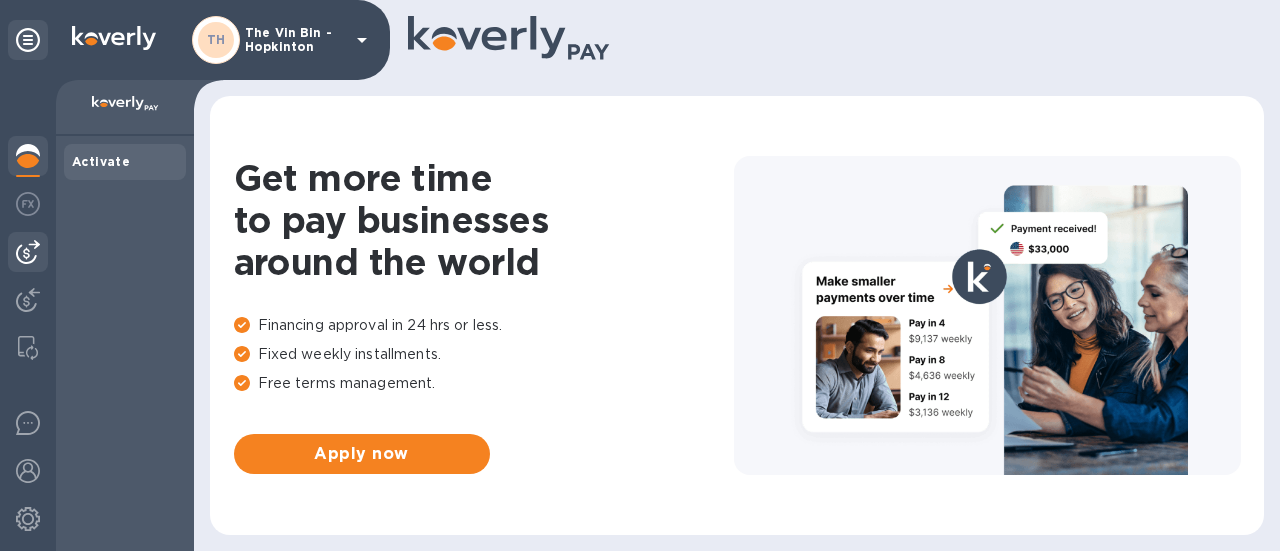 click at bounding box center [28, 252] 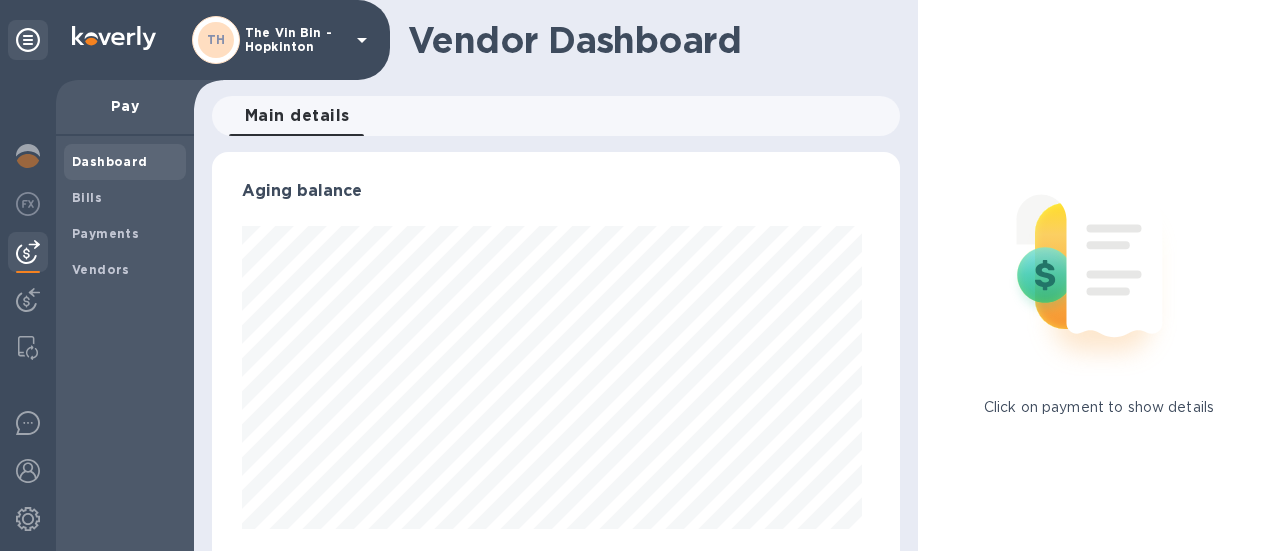 scroll, scrollTop: 999568, scrollLeft: 999320, axis: both 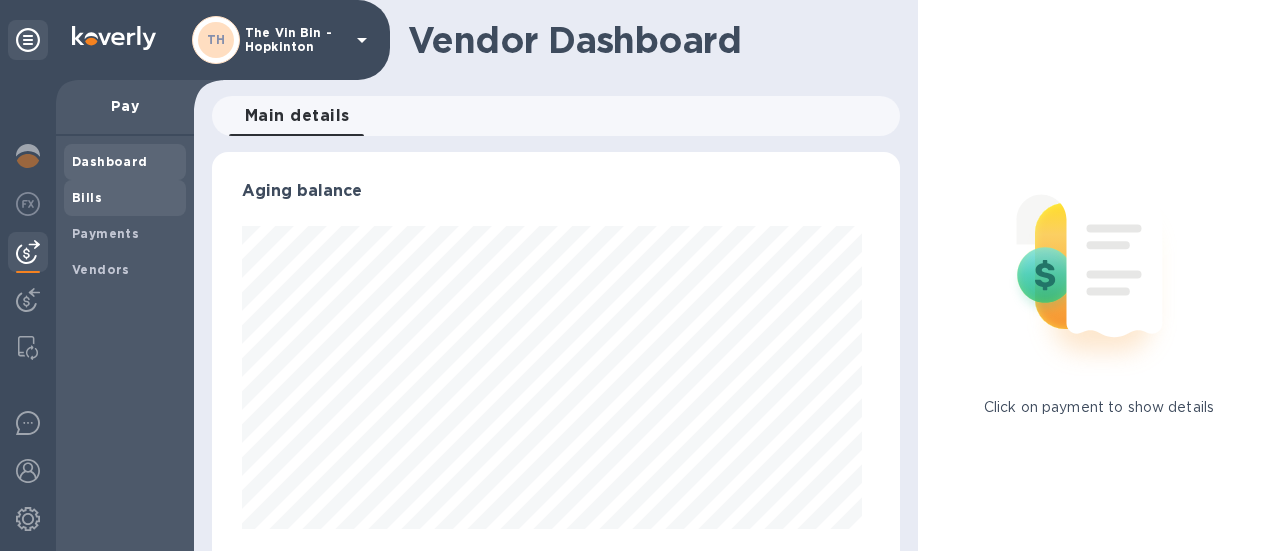 click on "Bills" at bounding box center [87, 197] 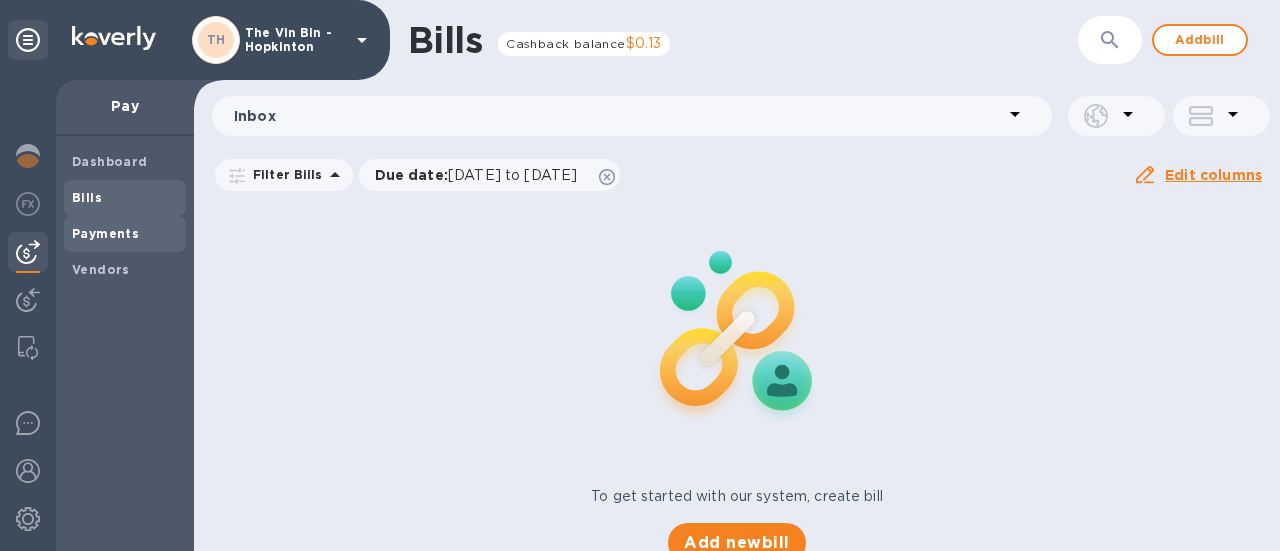 click on "Payments" at bounding box center [105, 233] 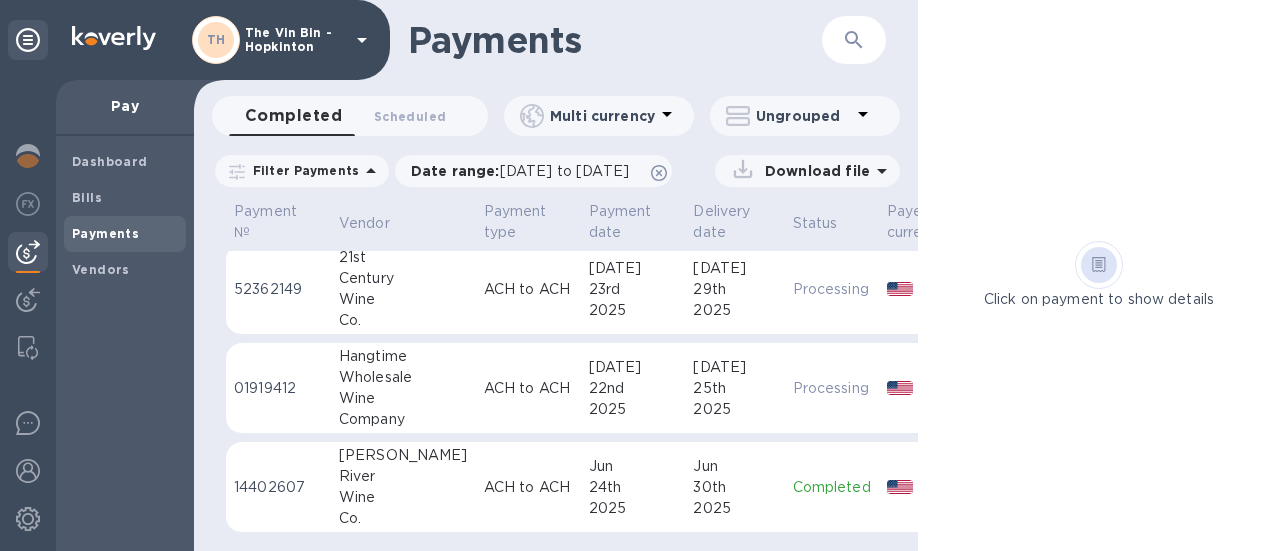 scroll, scrollTop: 21, scrollLeft: 0, axis: vertical 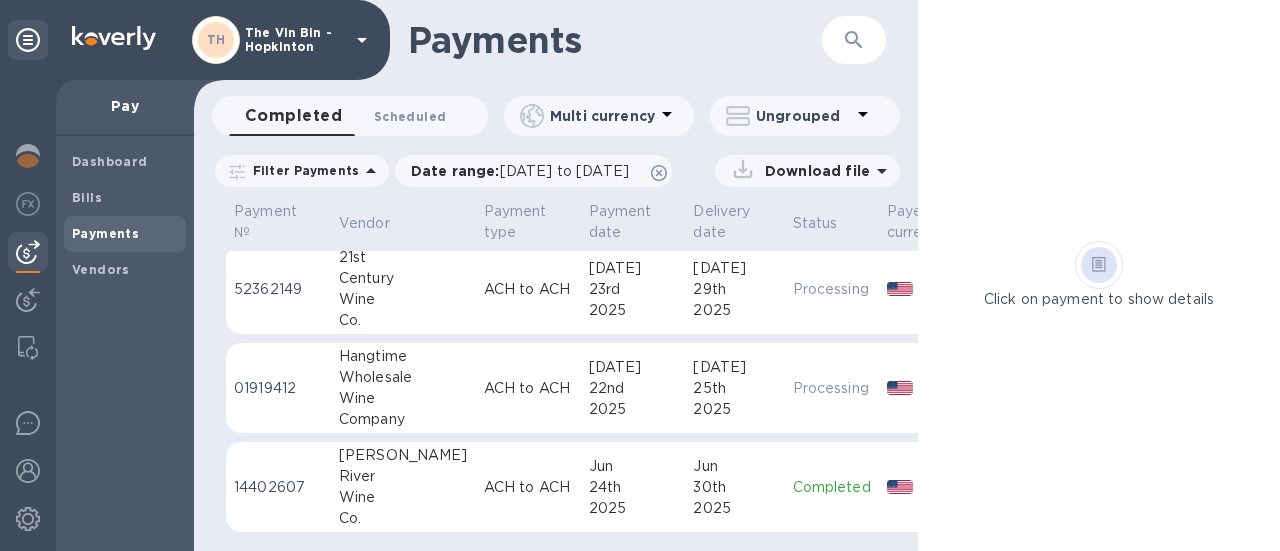 drag, startPoint x: 432, startPoint y: 111, endPoint x: 420, endPoint y: 117, distance: 13.416408 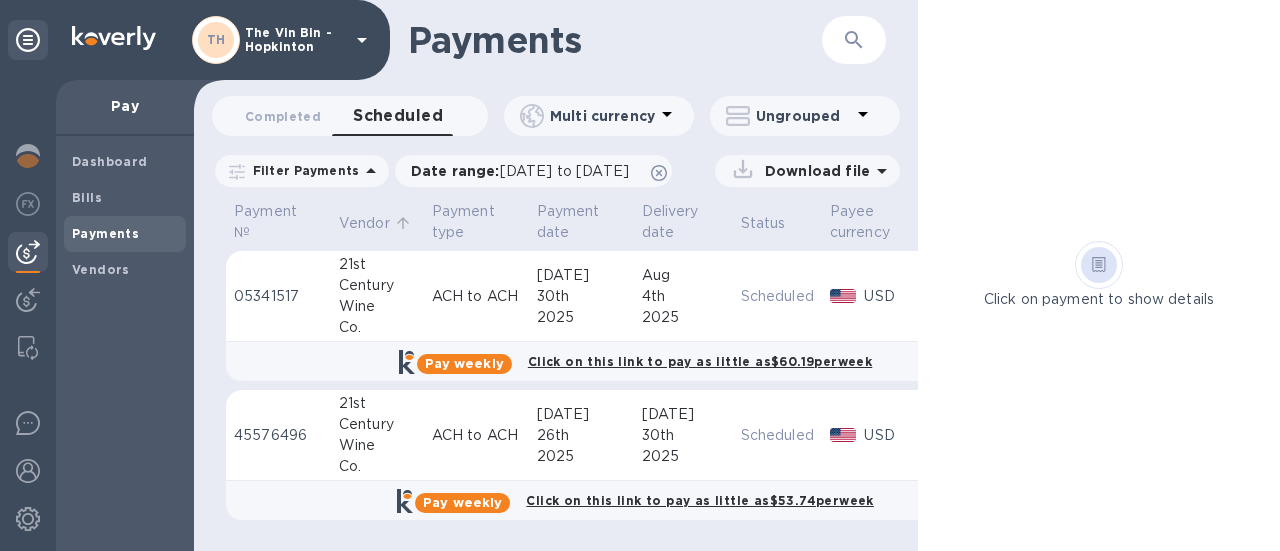 scroll, scrollTop: 0, scrollLeft: 0, axis: both 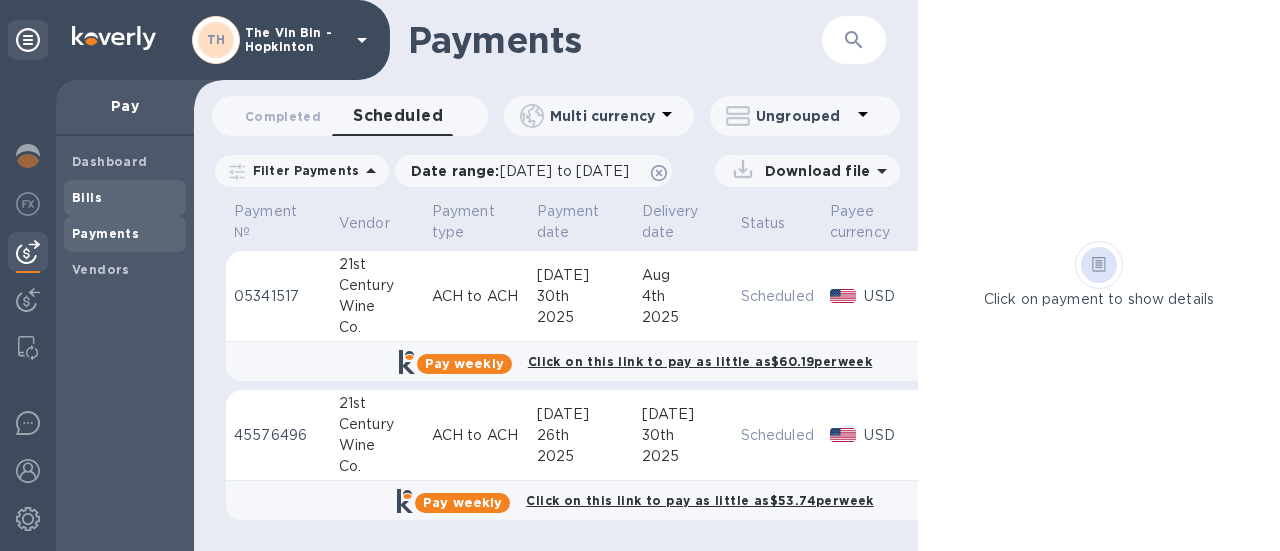 click on "Bills" at bounding box center (87, 197) 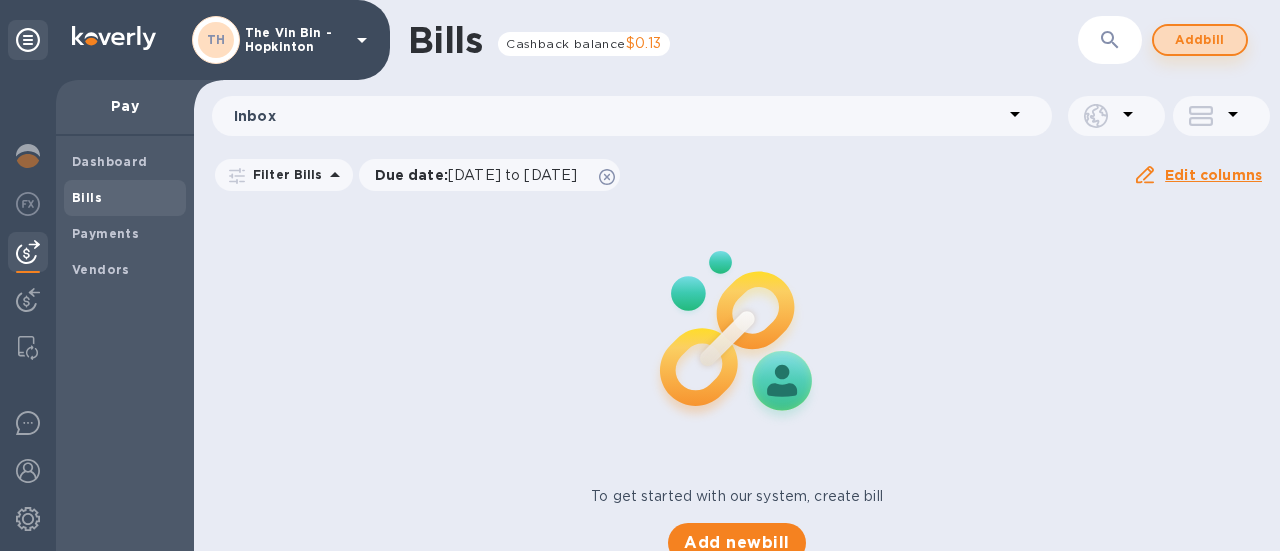 click on "Add   bill" at bounding box center [1200, 40] 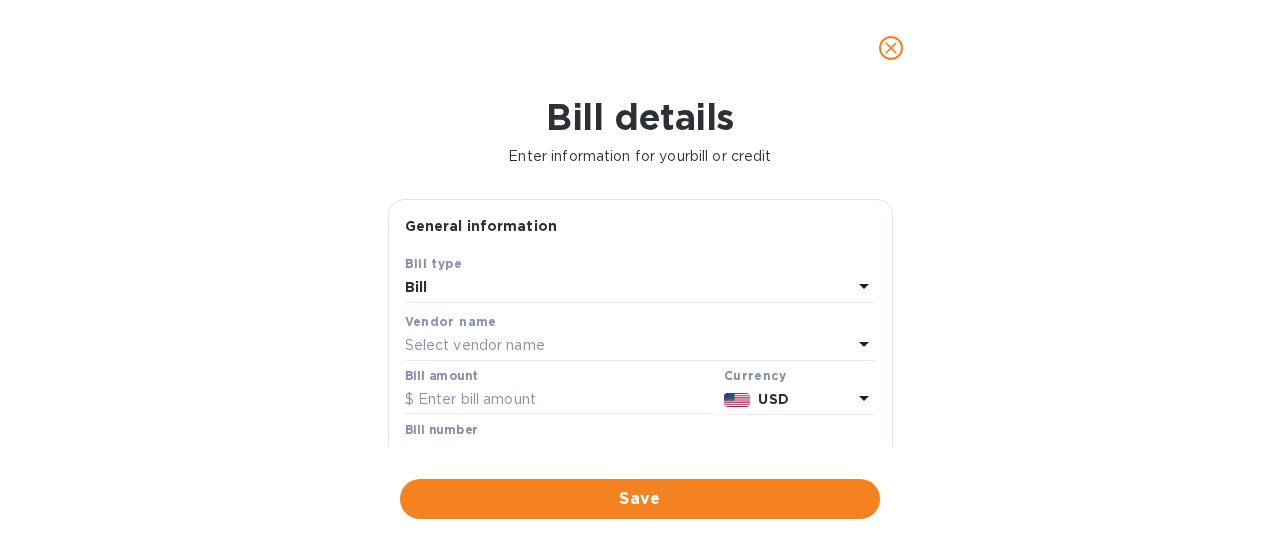 click on "Select vendor name" at bounding box center (475, 345) 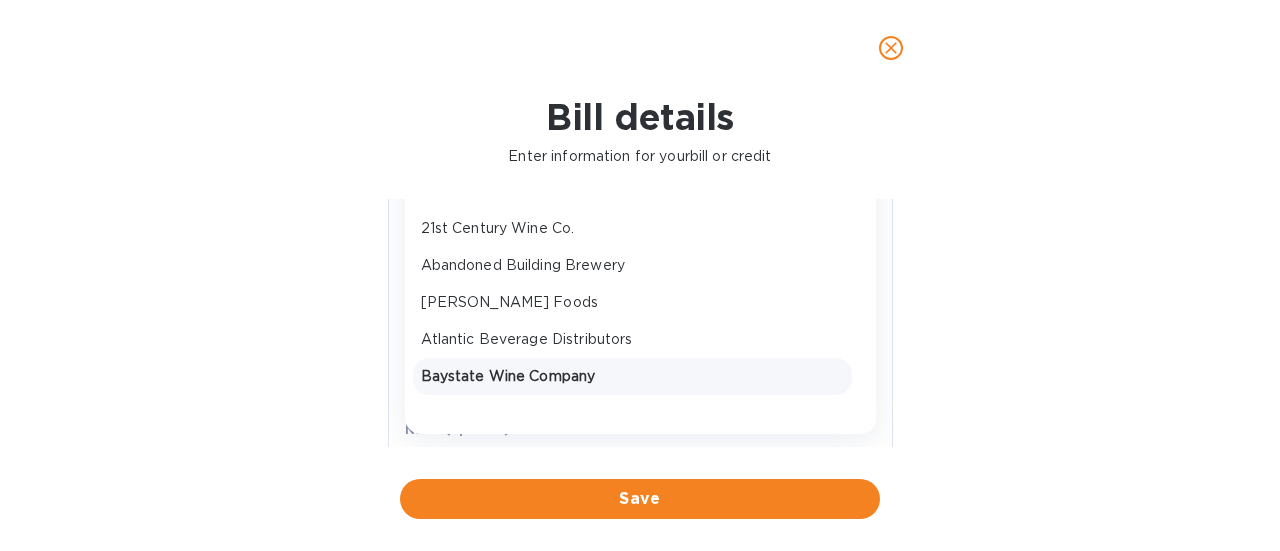 scroll, scrollTop: 200, scrollLeft: 0, axis: vertical 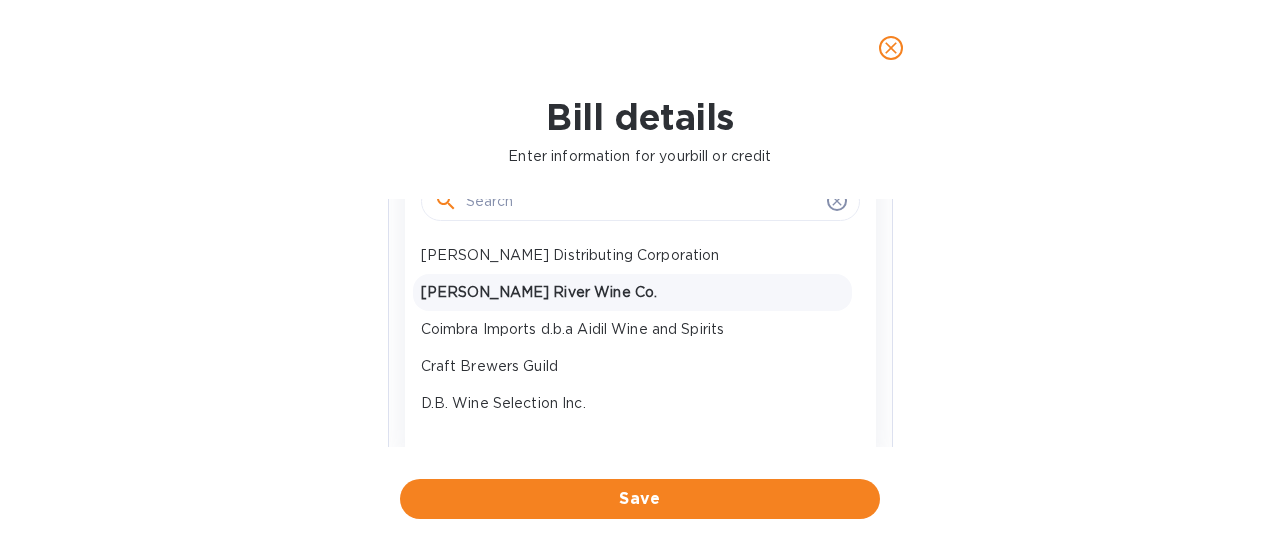 click on "[PERSON_NAME] River Wine Co." at bounding box center (632, 292) 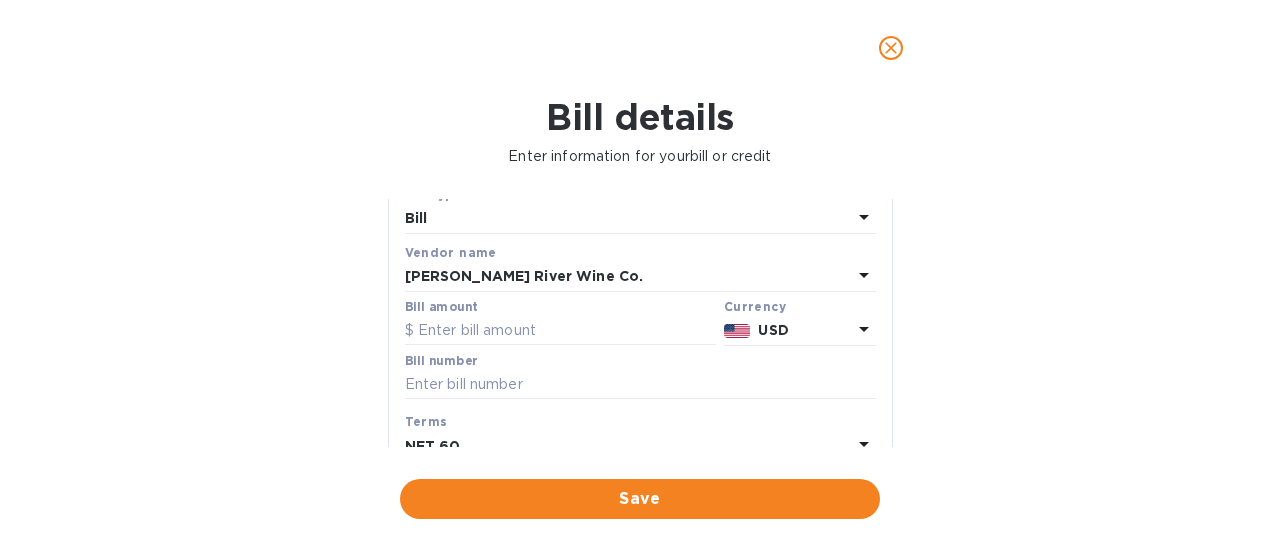 scroll, scrollTop: 0, scrollLeft: 0, axis: both 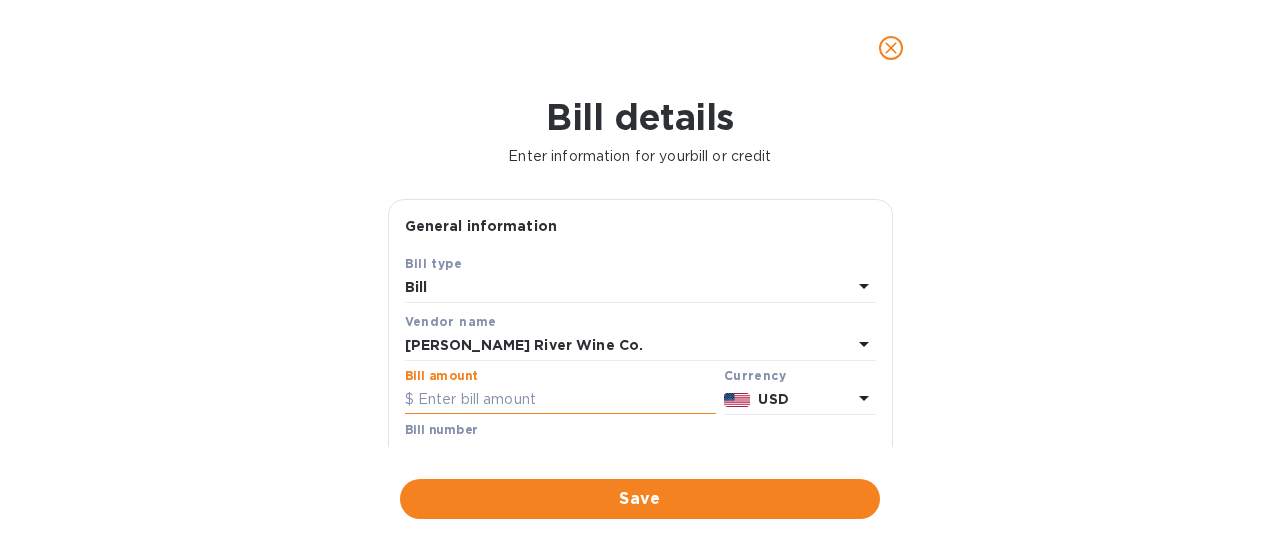 click at bounding box center [560, 400] 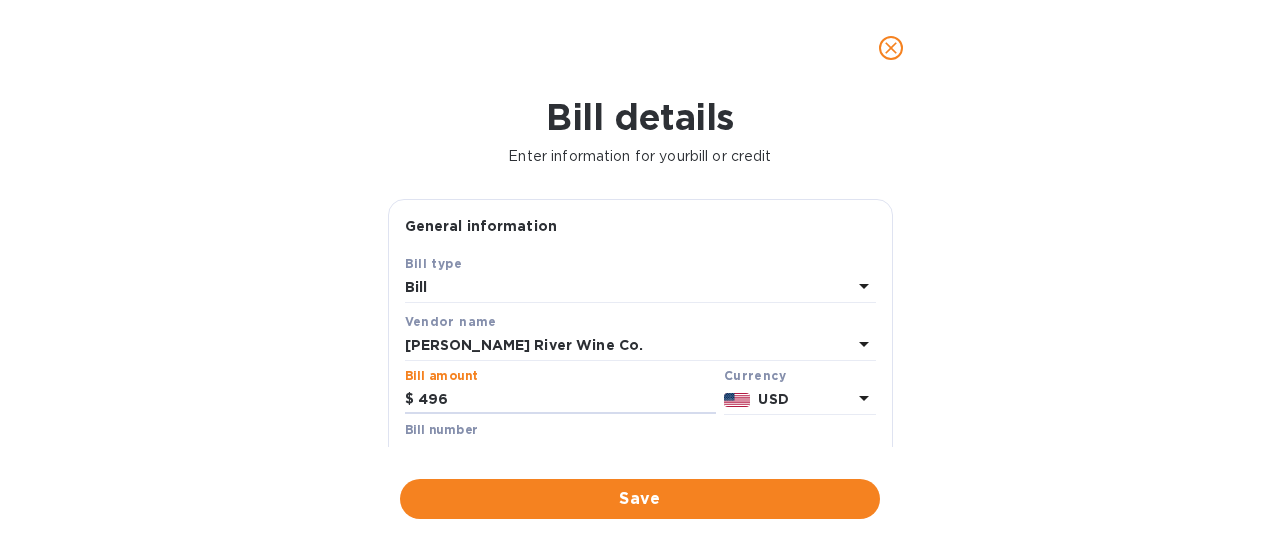 scroll, scrollTop: 100, scrollLeft: 0, axis: vertical 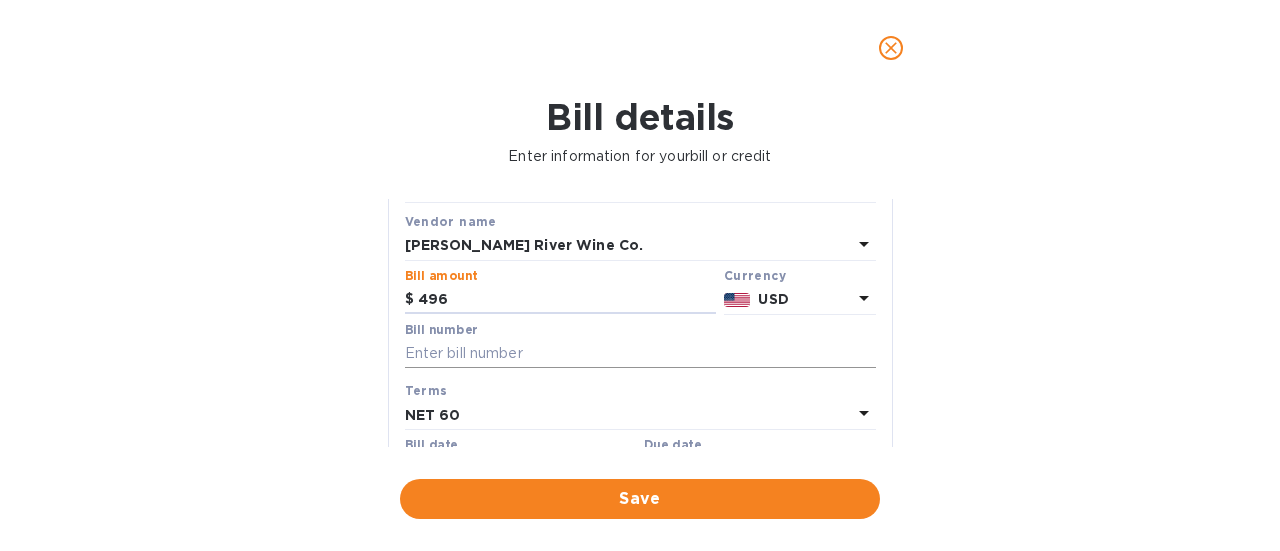 type on "496" 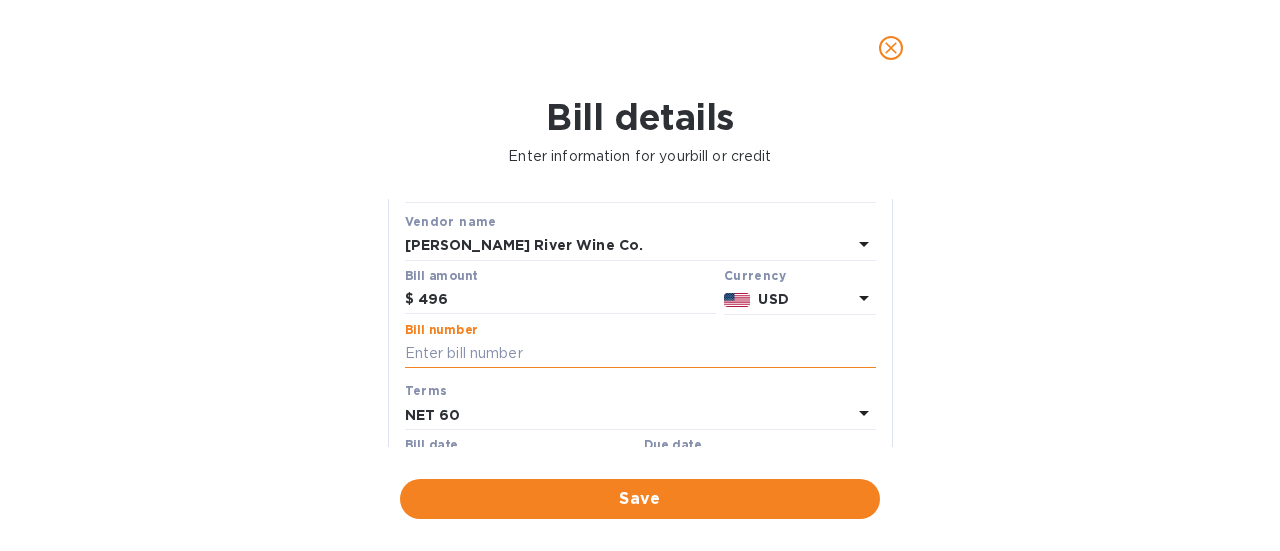 click at bounding box center (640, 354) 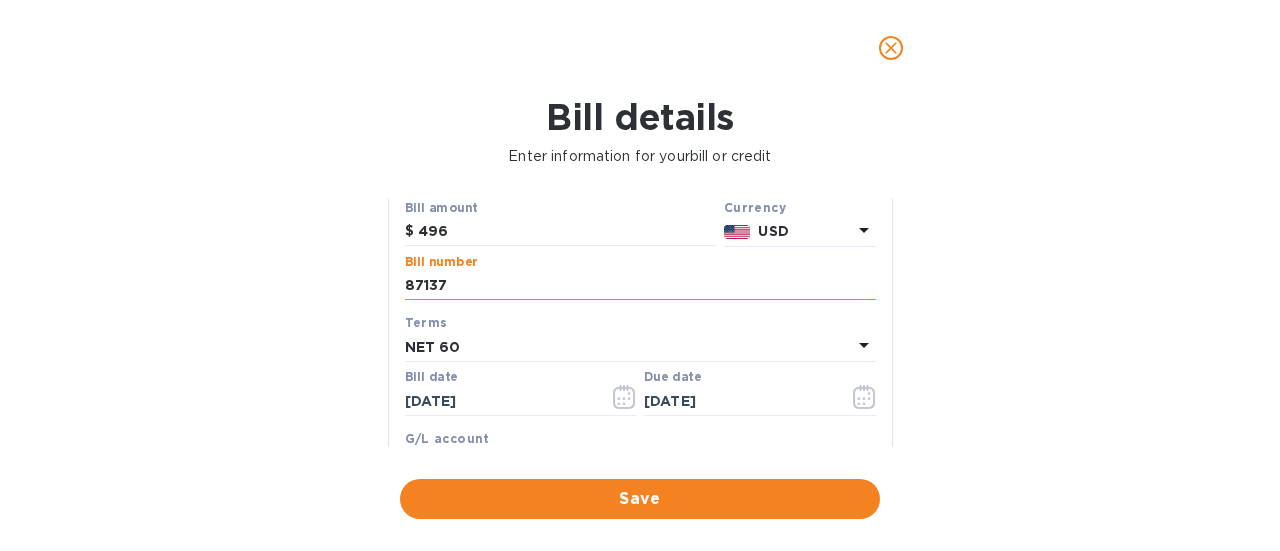 scroll, scrollTop: 200, scrollLeft: 0, axis: vertical 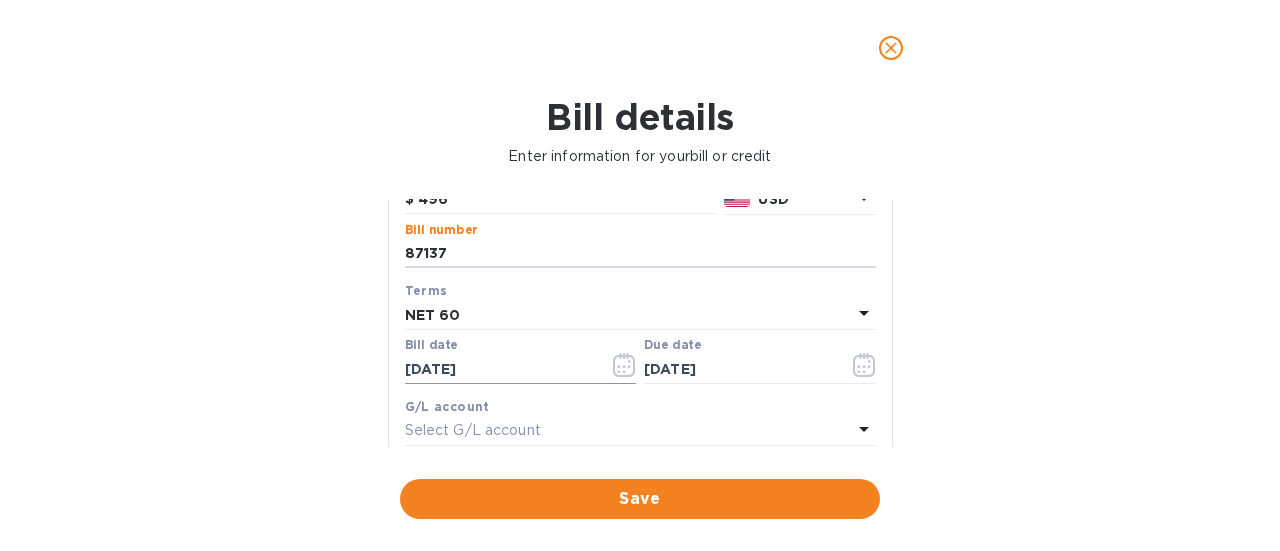 type on "87137" 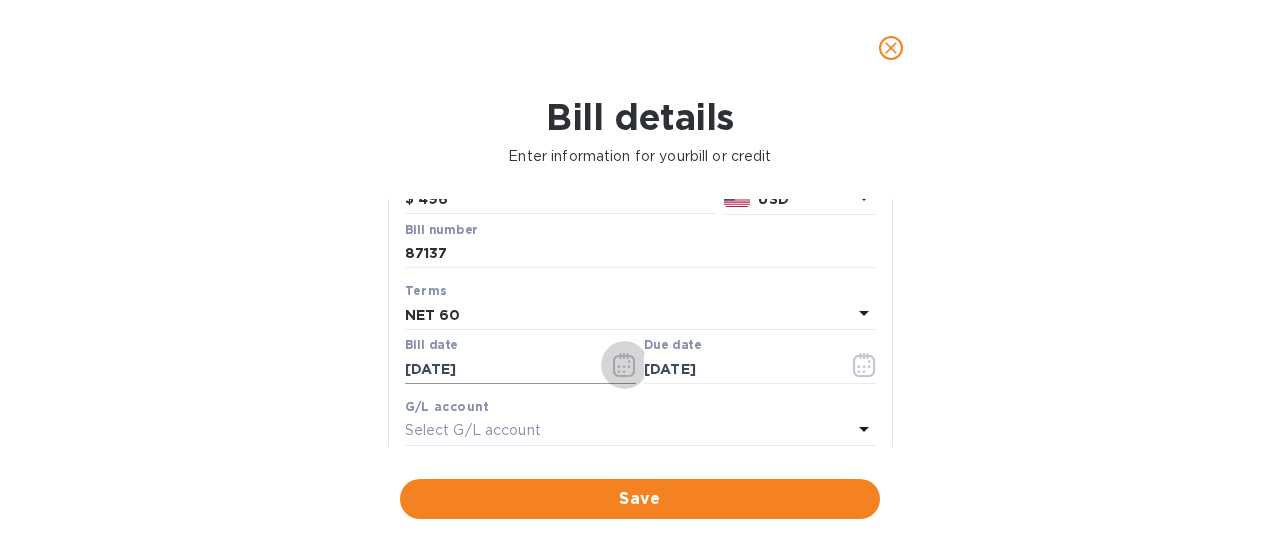 click 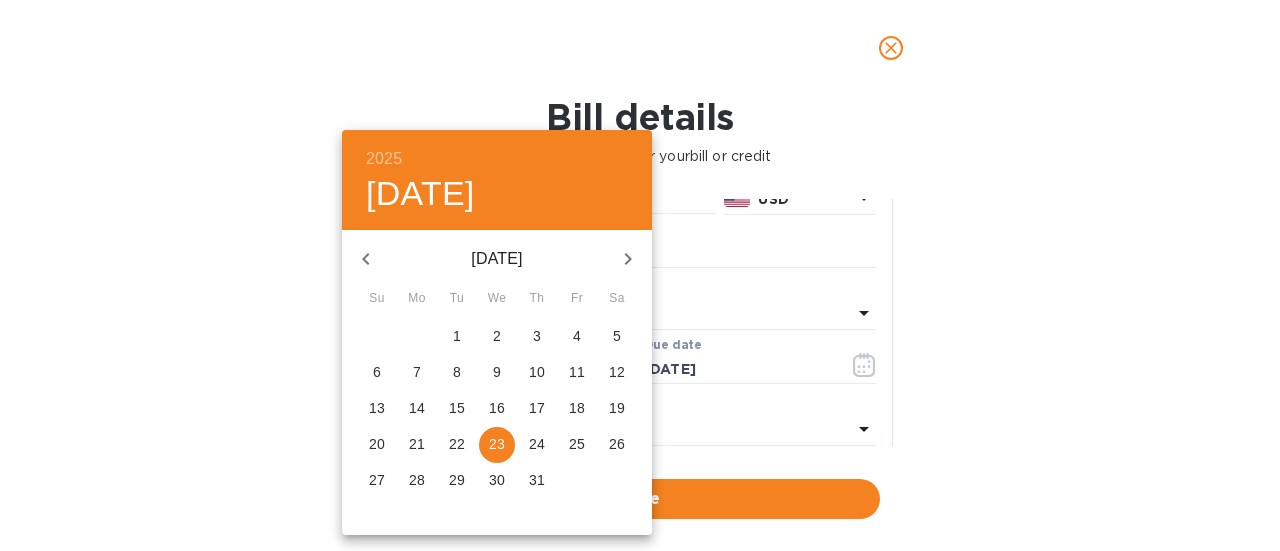 click 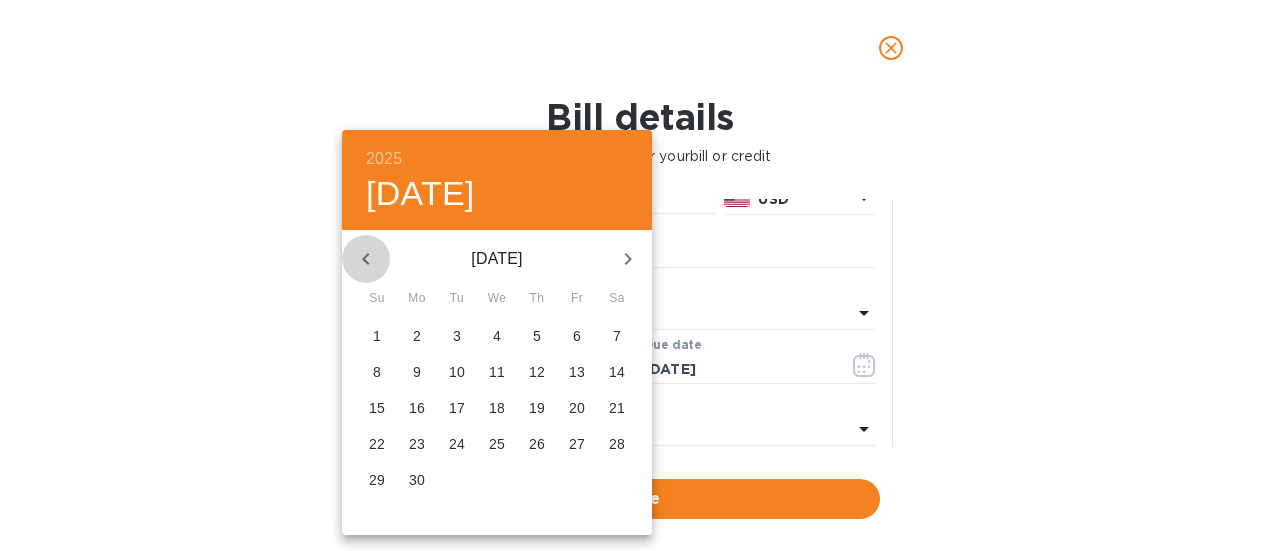 click 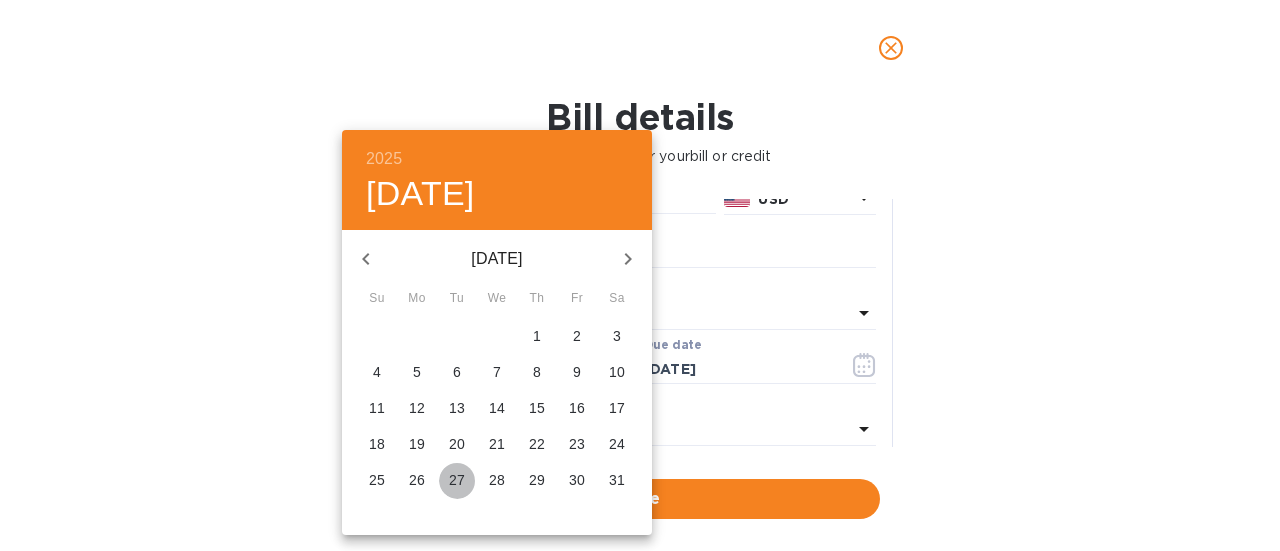 click on "27" at bounding box center (457, 480) 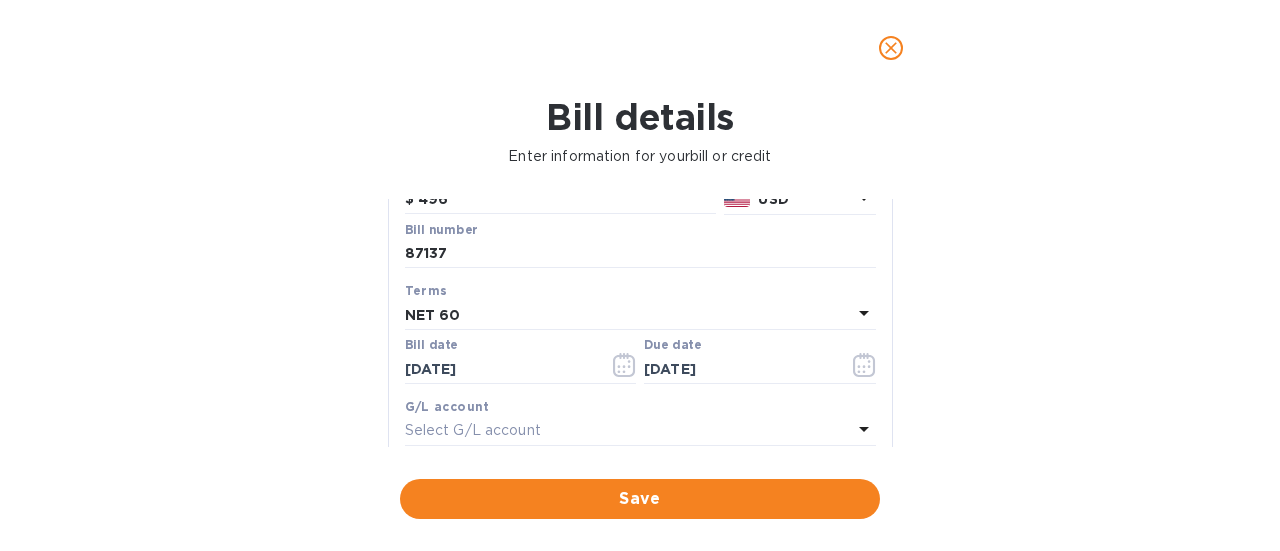 scroll, scrollTop: 300, scrollLeft: 0, axis: vertical 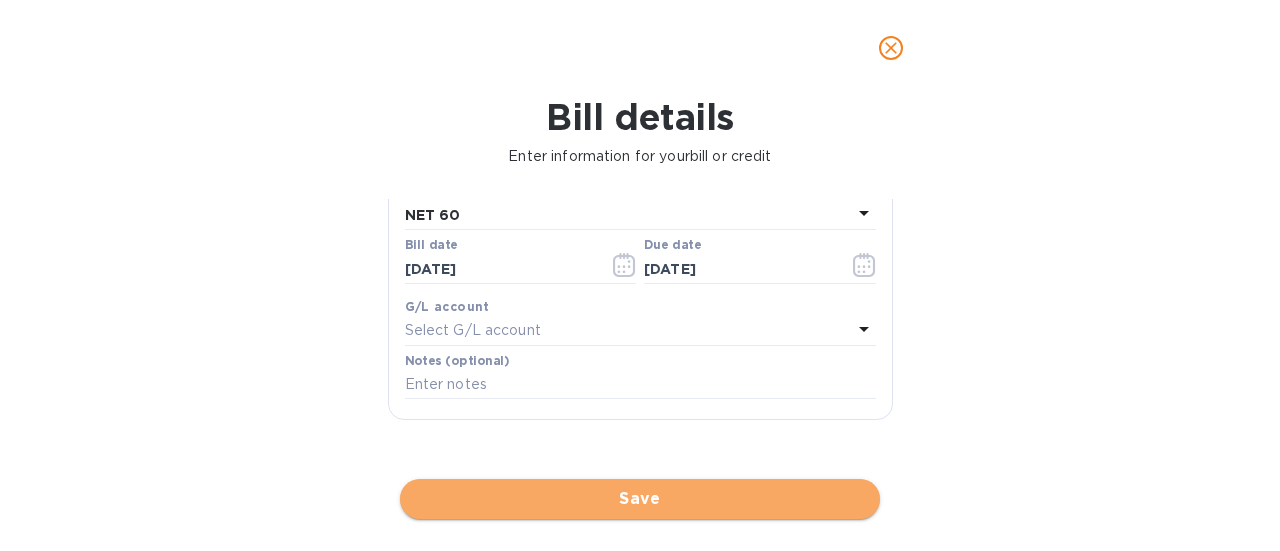 click on "Save" at bounding box center (640, 499) 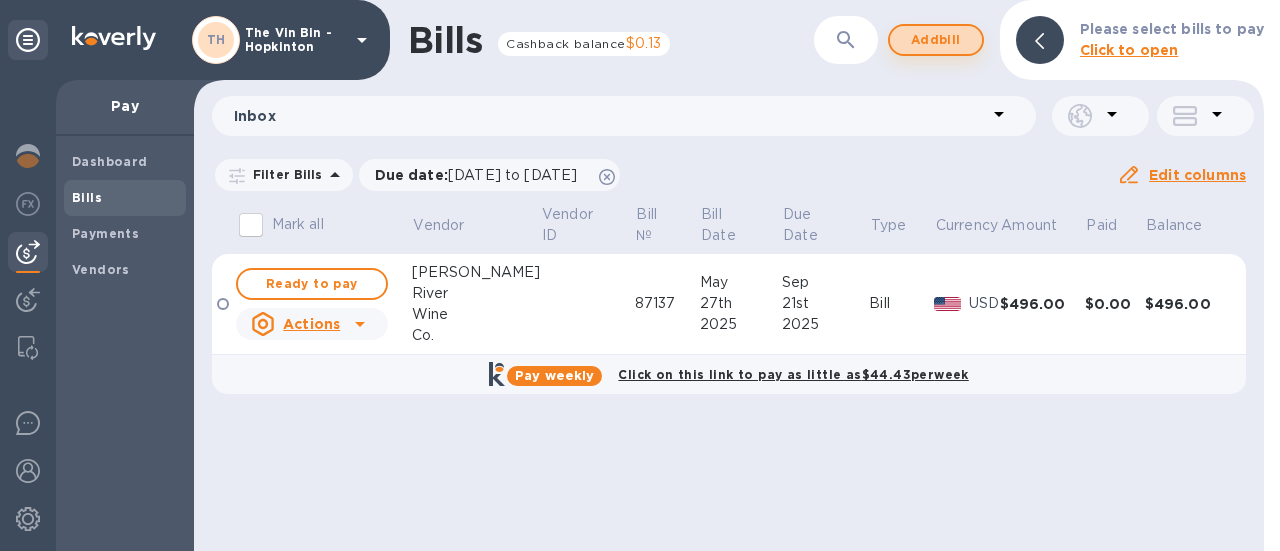 click on "Add   bill" at bounding box center (936, 40) 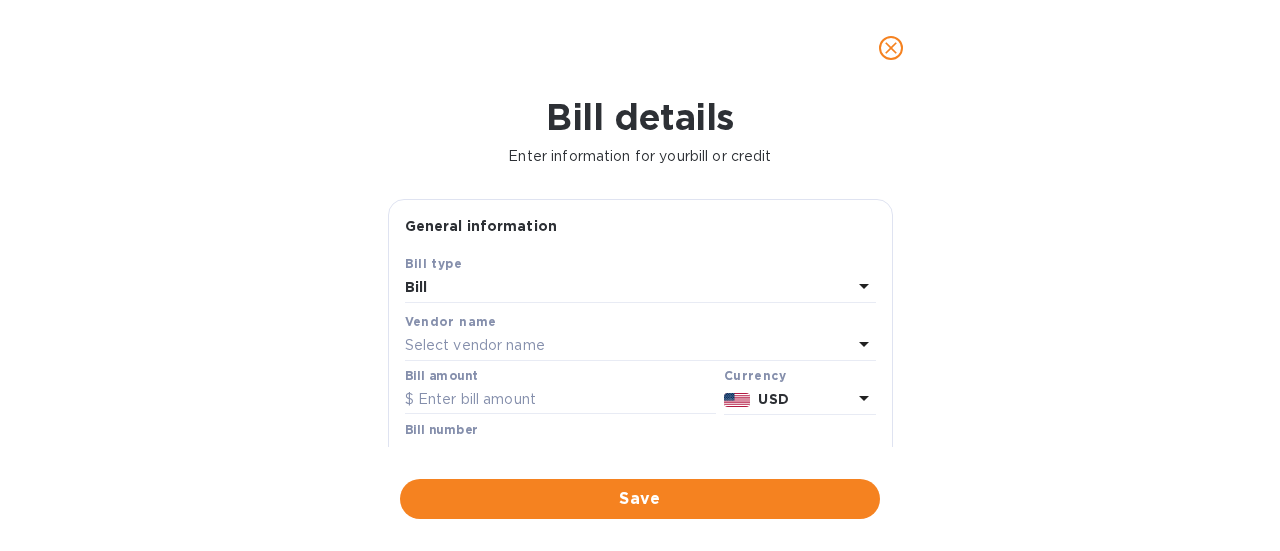 click on "Select vendor name" at bounding box center (475, 345) 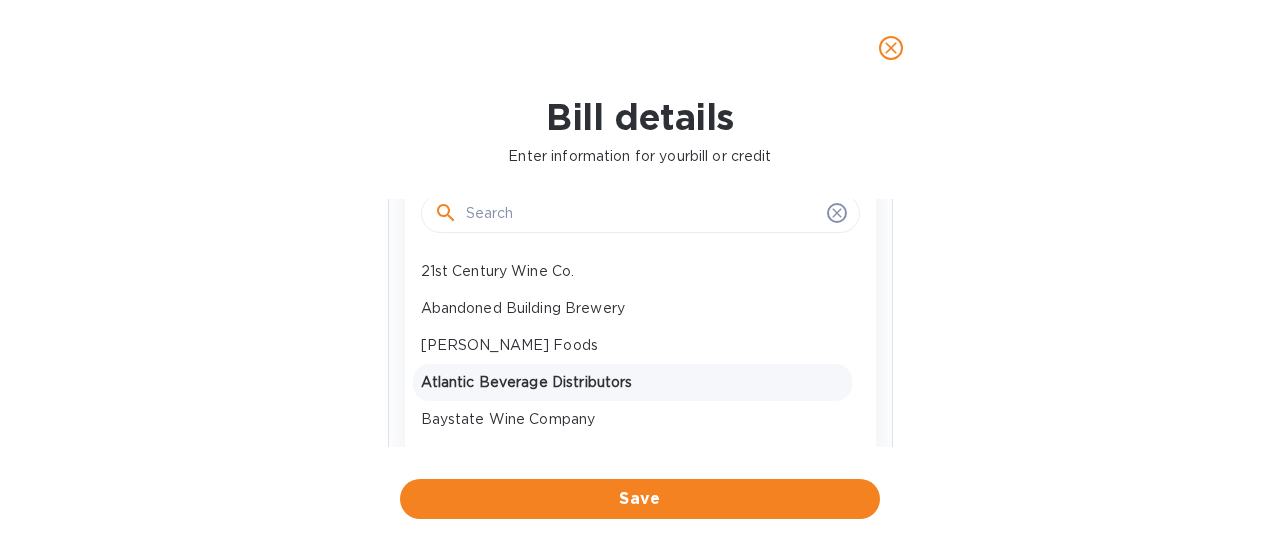 scroll, scrollTop: 200, scrollLeft: 0, axis: vertical 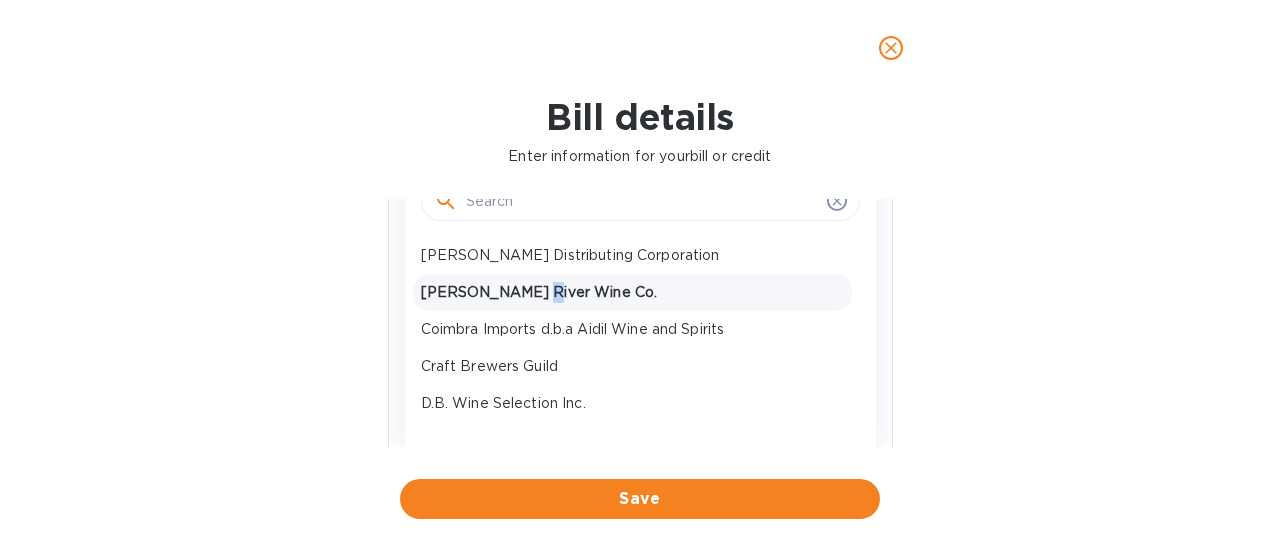 click on "[PERSON_NAME] River Wine Co." at bounding box center (632, 292) 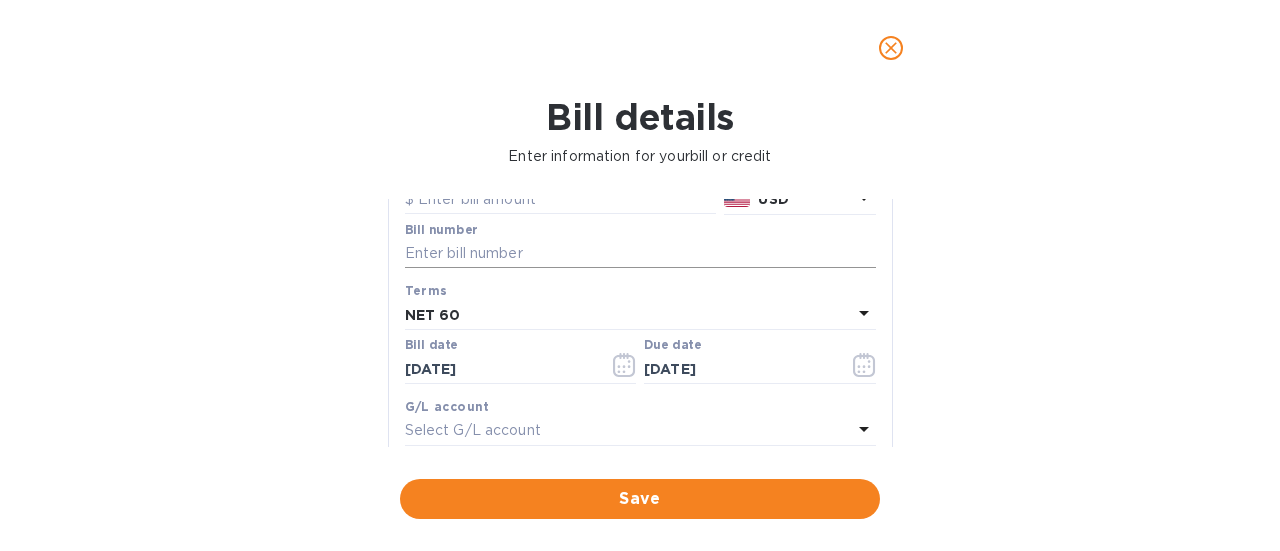 scroll, scrollTop: 100, scrollLeft: 0, axis: vertical 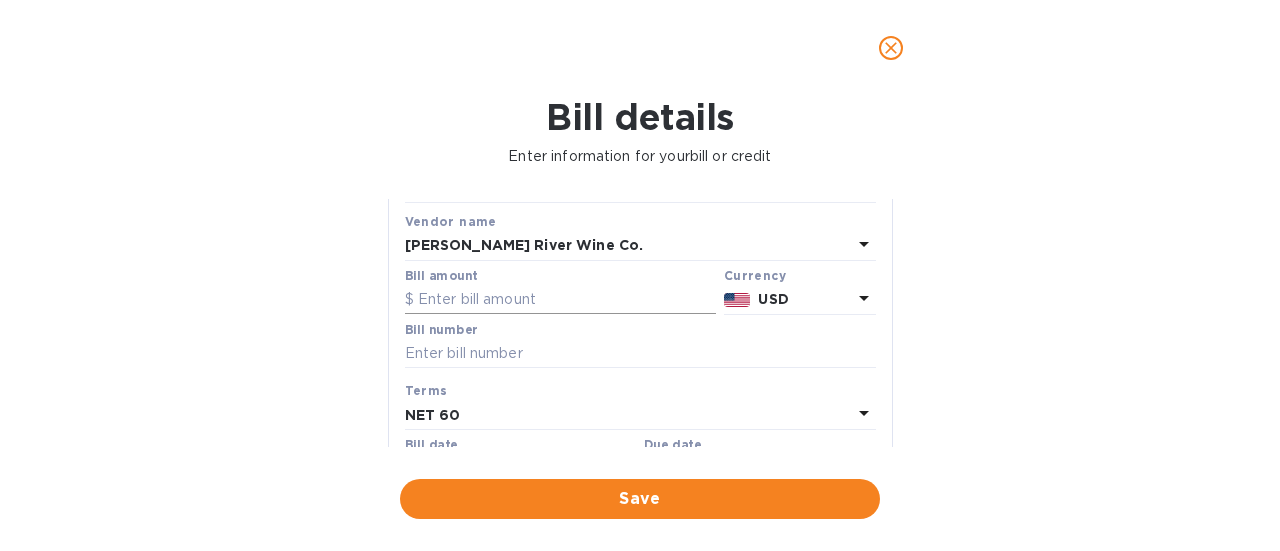 click at bounding box center (560, 300) 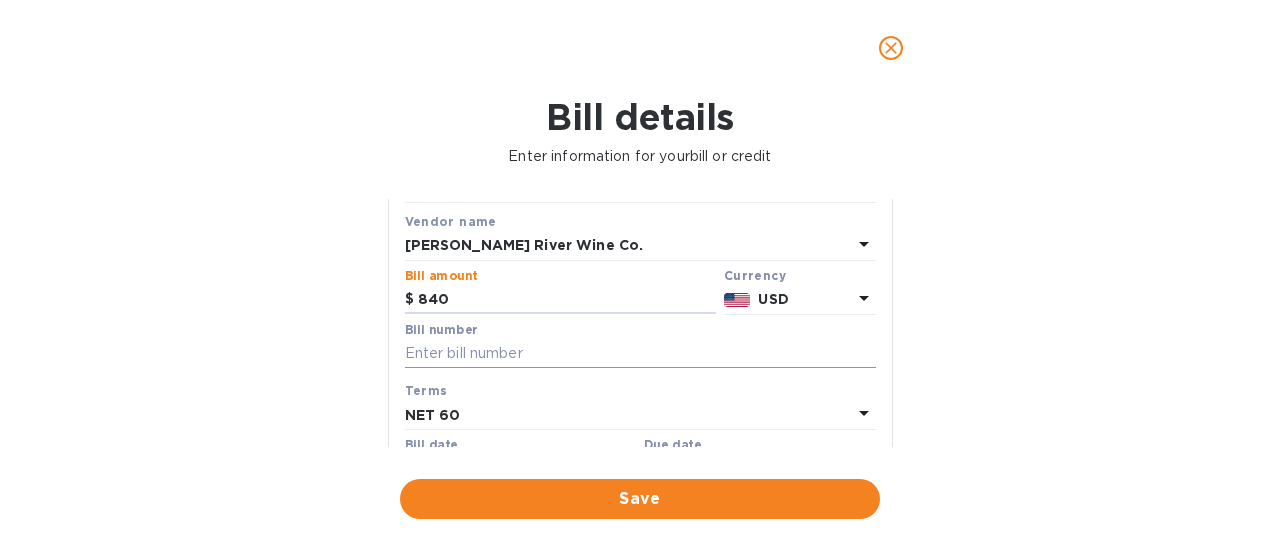 type on "840" 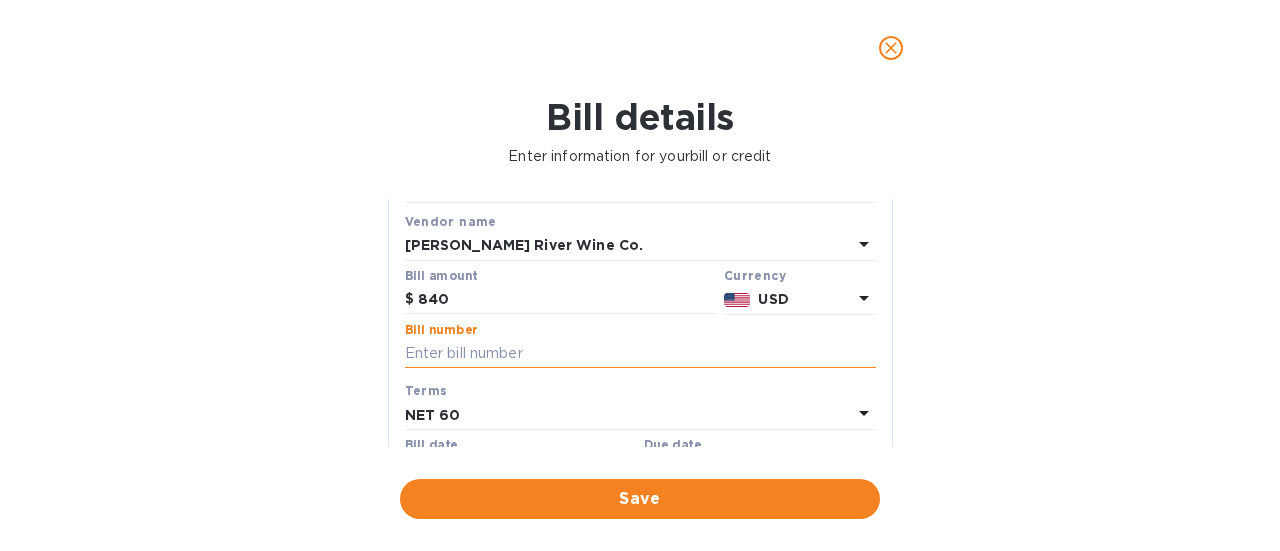 click at bounding box center (640, 354) 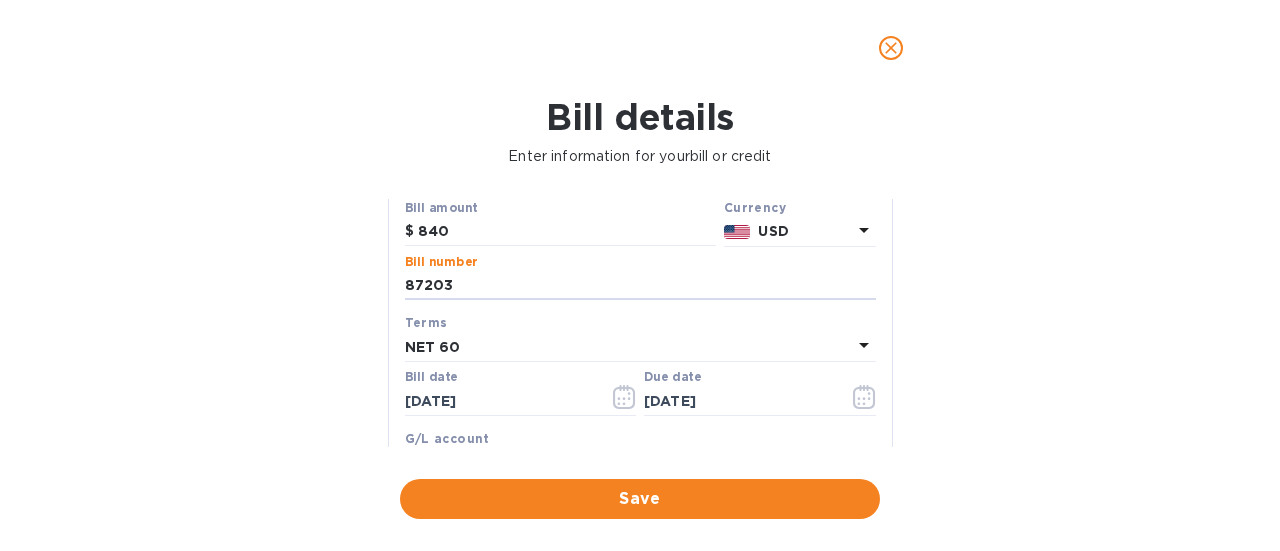 scroll, scrollTop: 200, scrollLeft: 0, axis: vertical 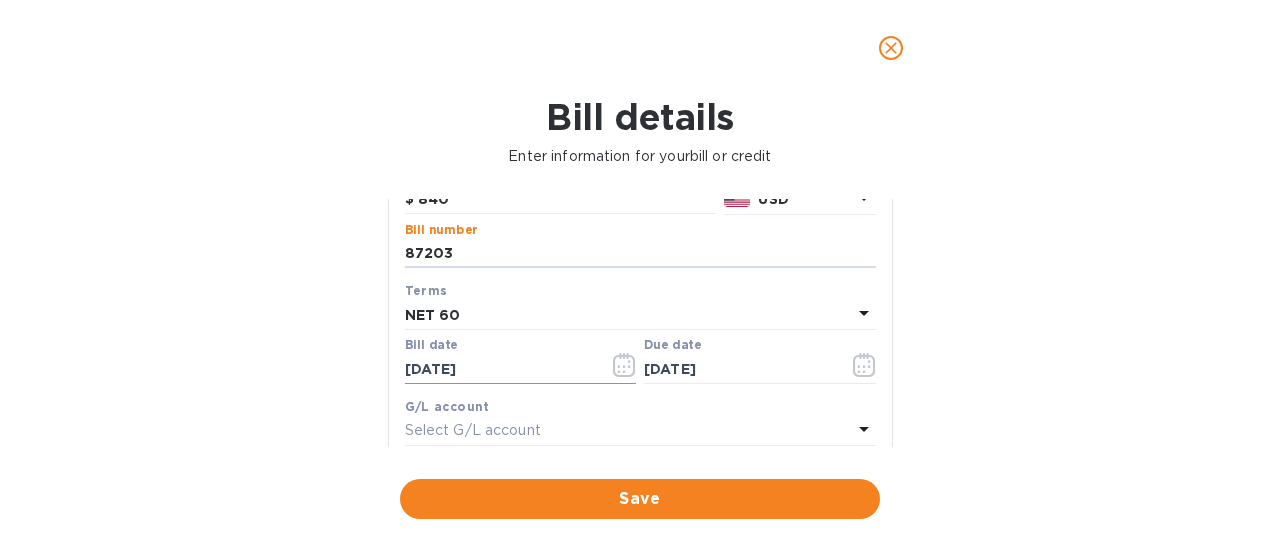type on "87203" 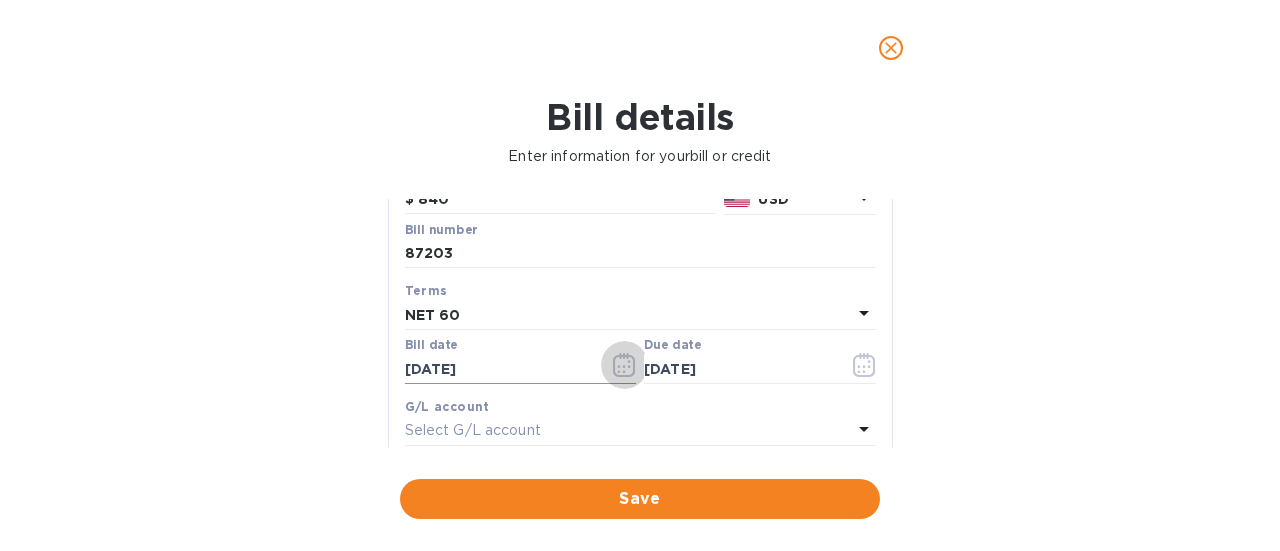click 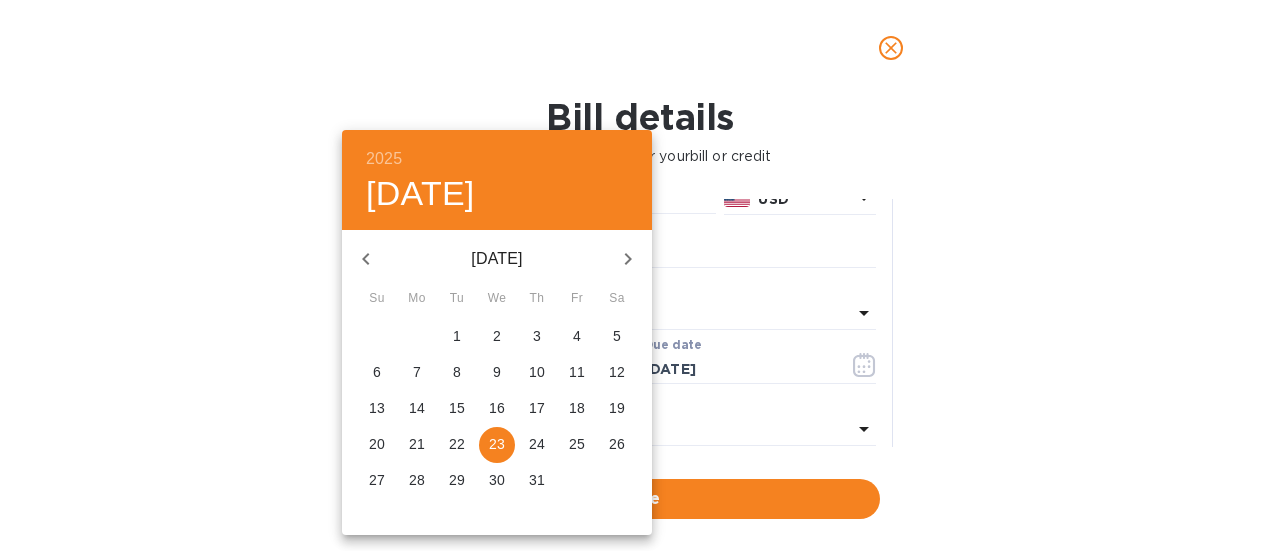 click 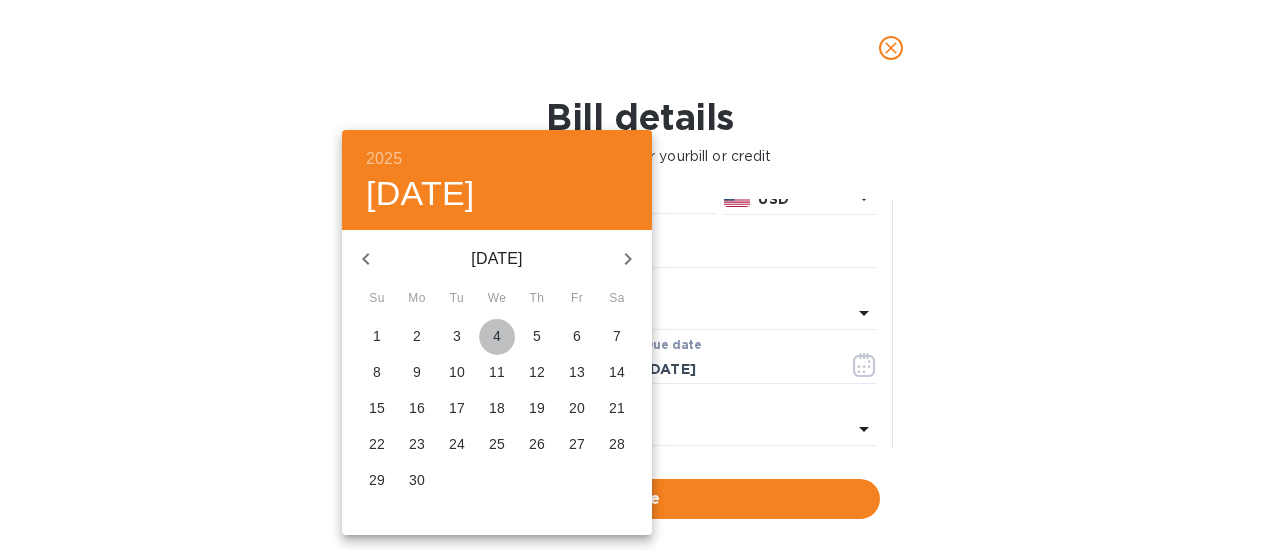 click on "4" at bounding box center (497, 336) 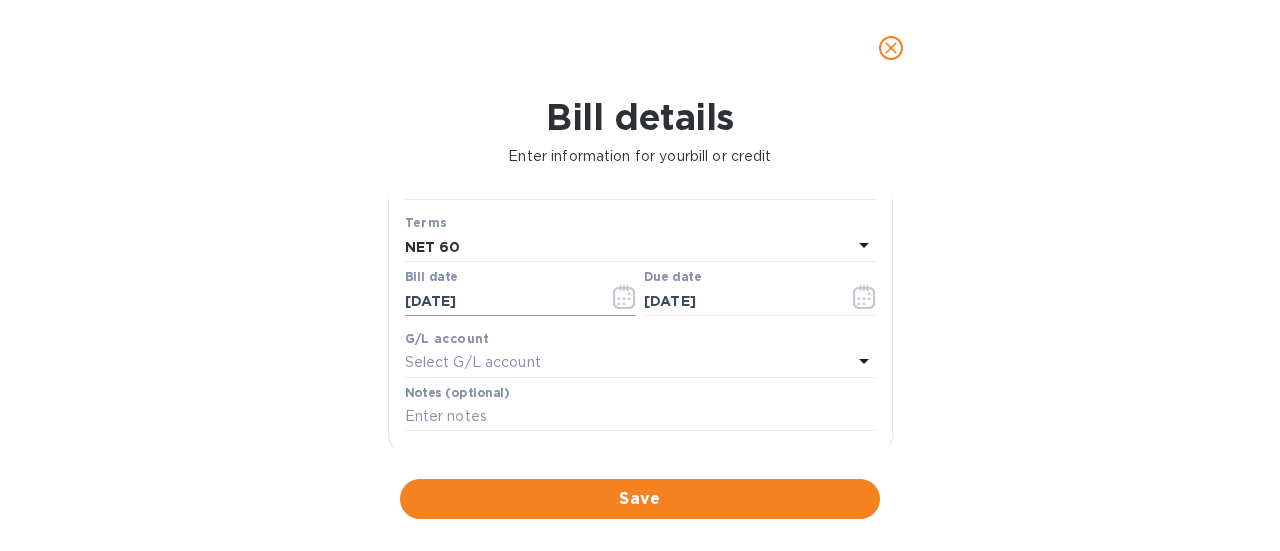 scroll, scrollTop: 300, scrollLeft: 0, axis: vertical 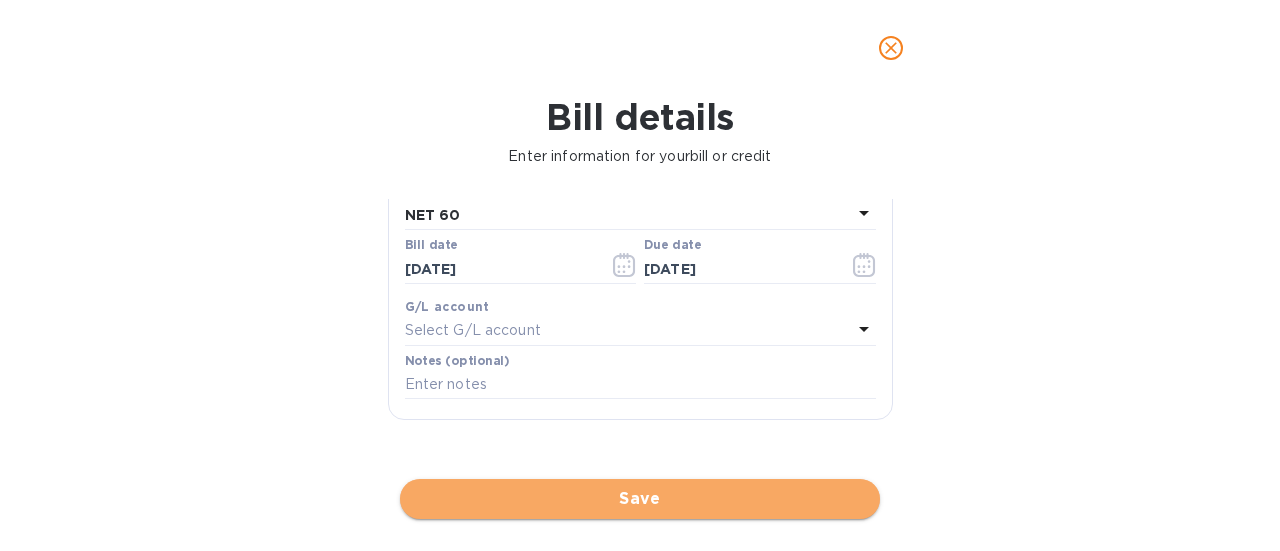 click on "Save" at bounding box center [640, 499] 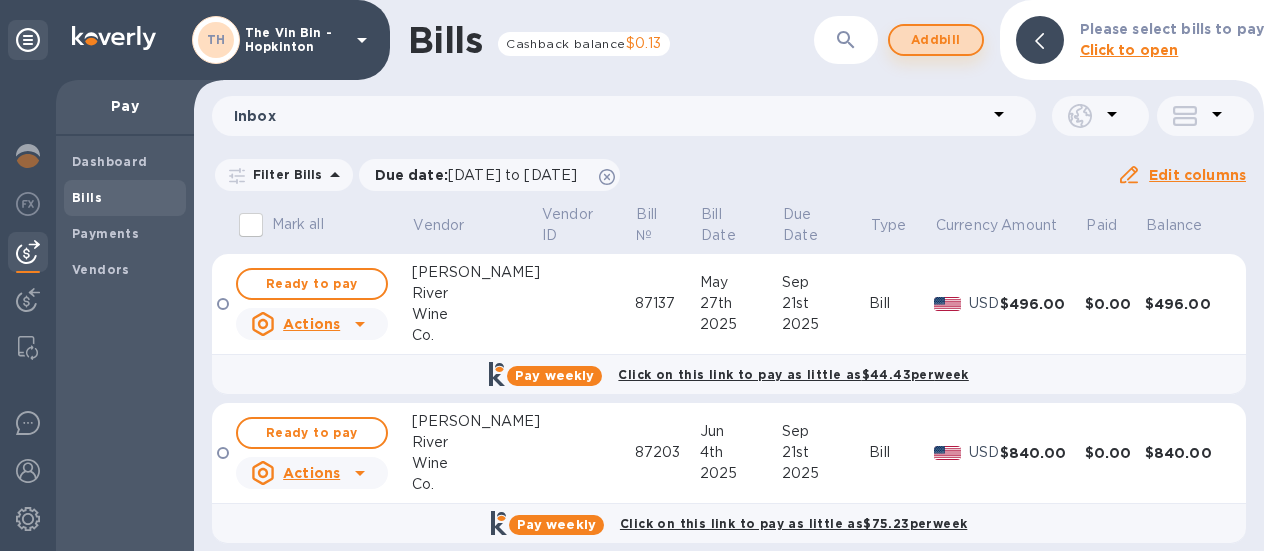 click on "Add   bill" at bounding box center [936, 40] 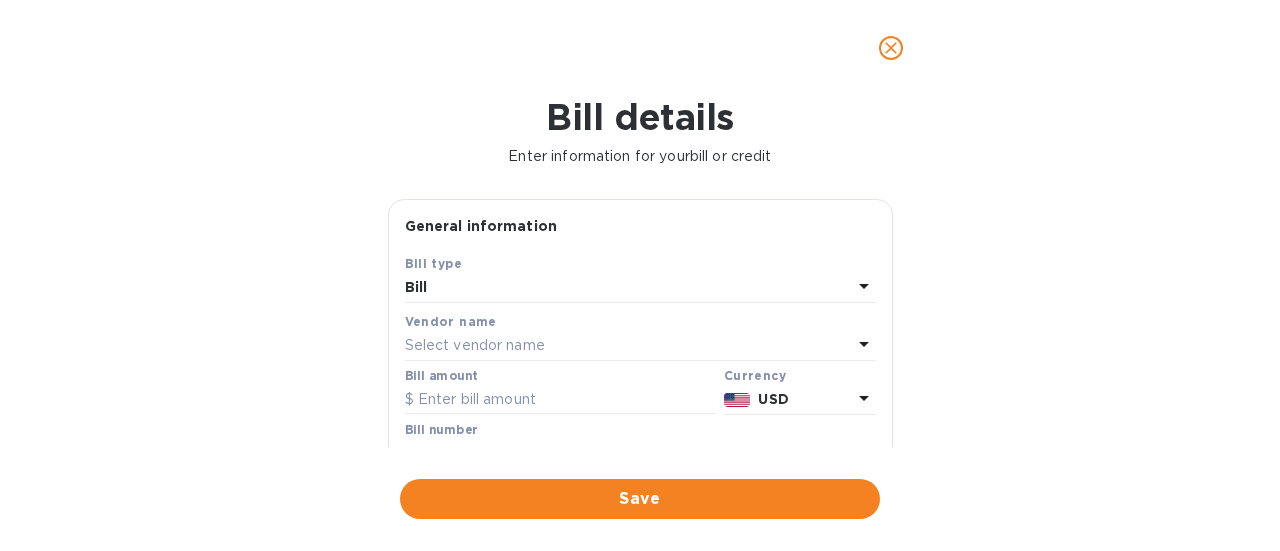 click on "Select vendor name" at bounding box center [475, 345] 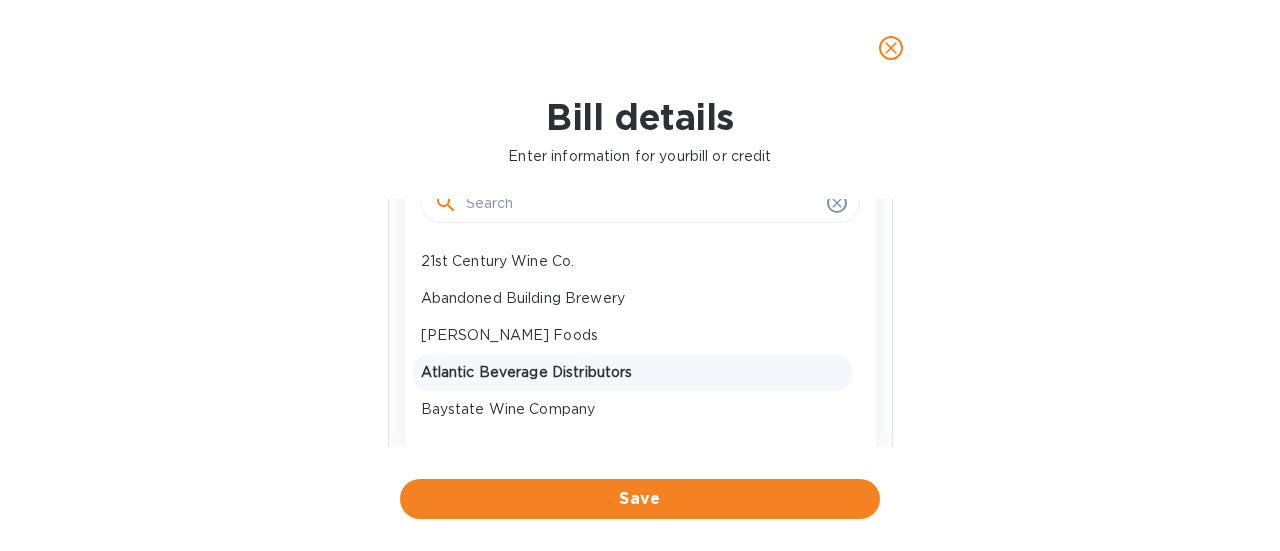 scroll, scrollTop: 200, scrollLeft: 0, axis: vertical 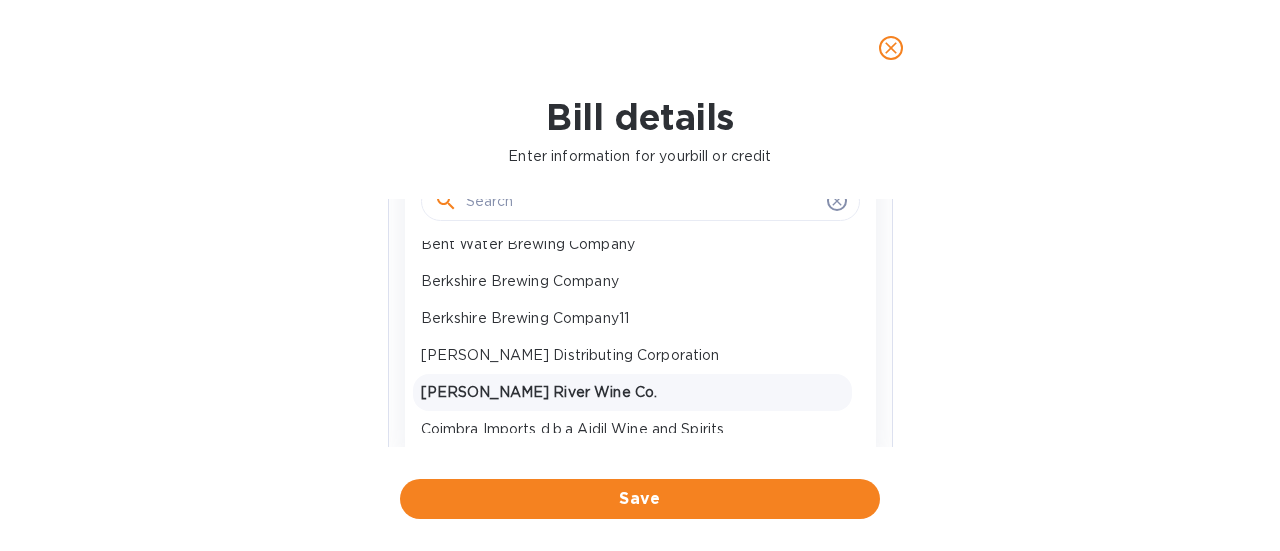 click on "[PERSON_NAME] River Wine Co." at bounding box center (632, 392) 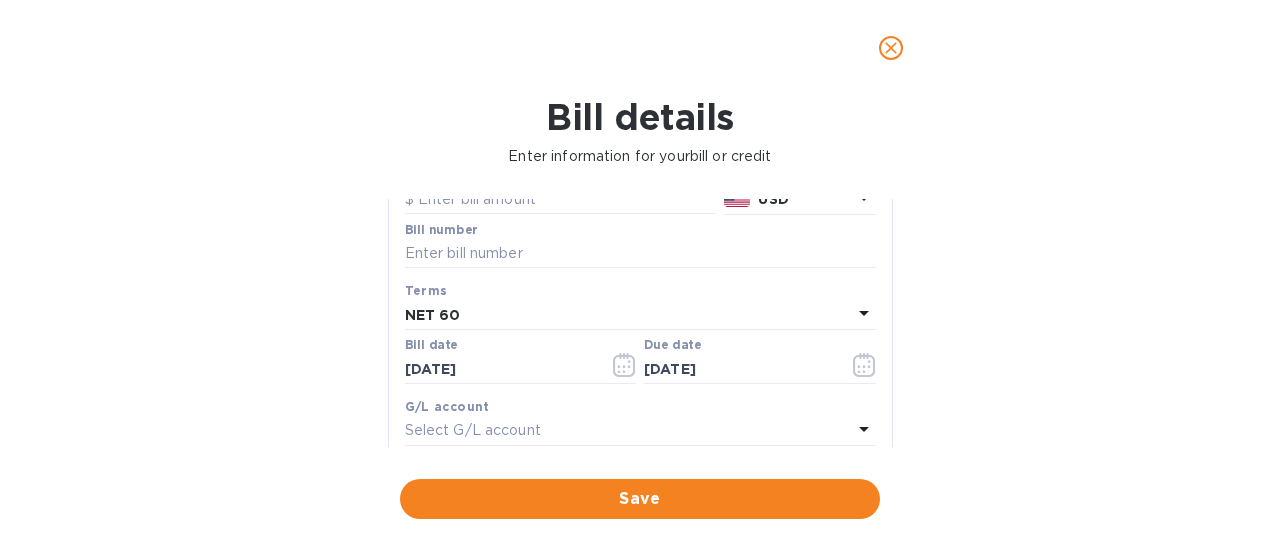 click on "Bill number" at bounding box center [640, 246] 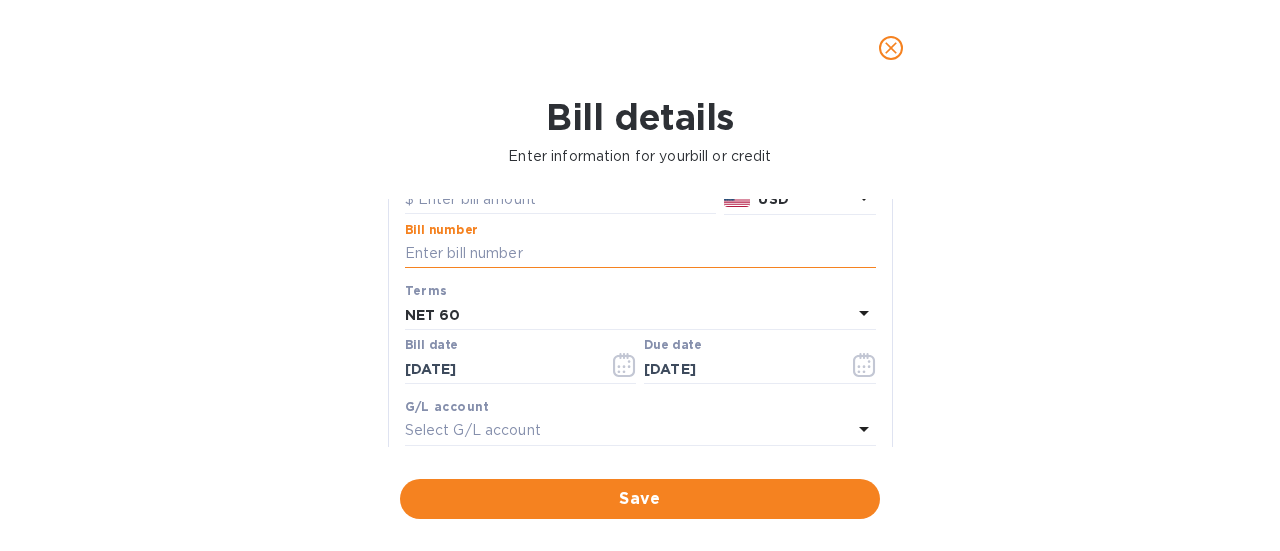 click at bounding box center [640, 254] 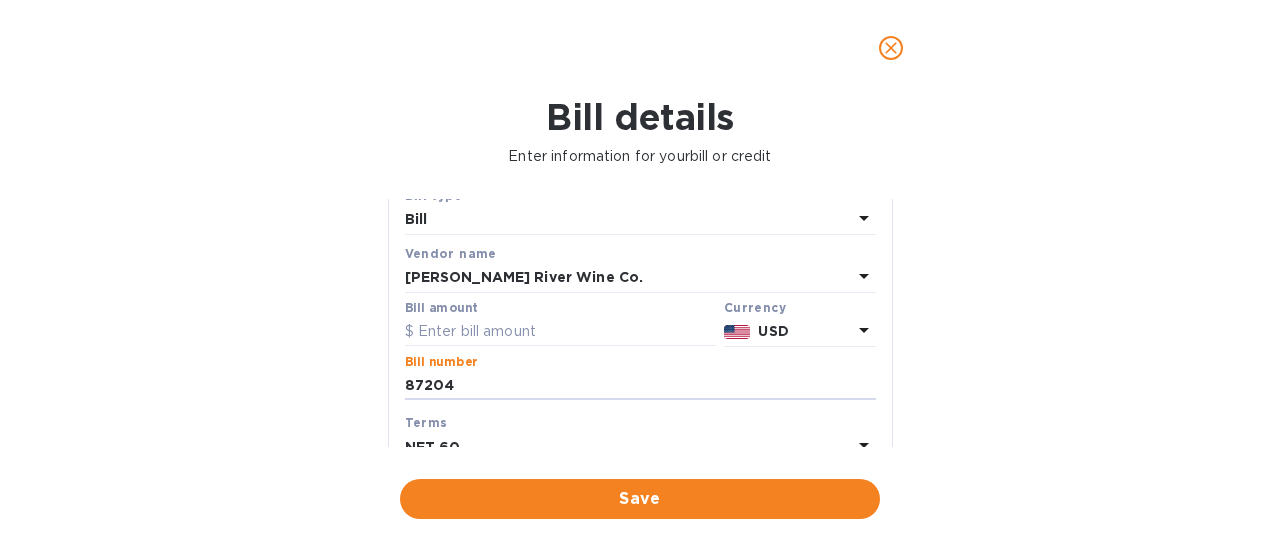 scroll, scrollTop: 100, scrollLeft: 0, axis: vertical 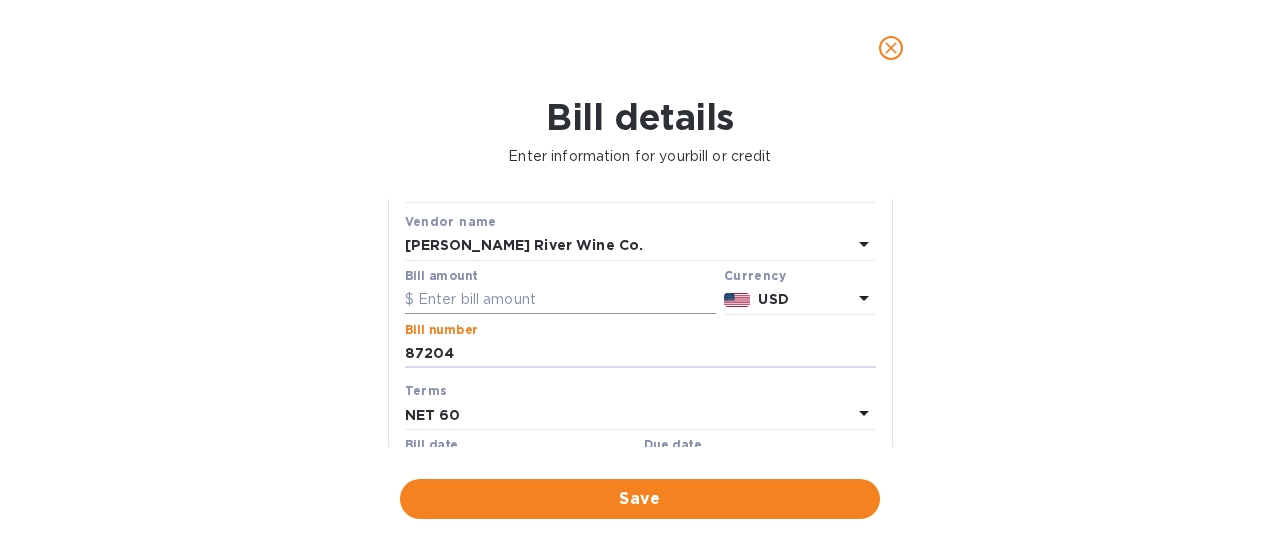type on "87204" 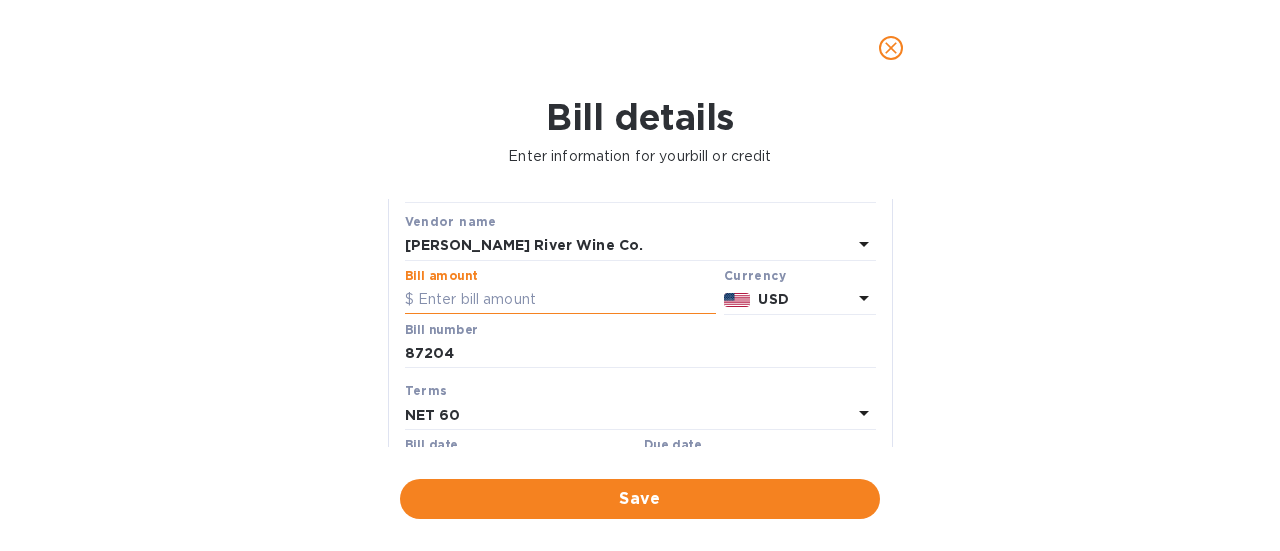 click at bounding box center (560, 300) 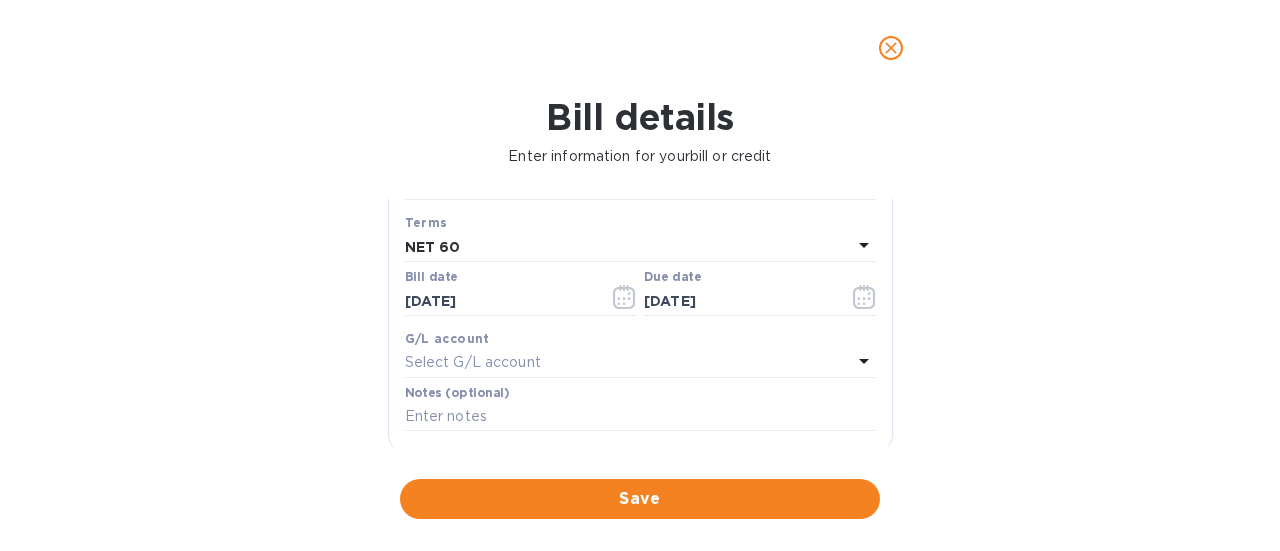 scroll, scrollTop: 300, scrollLeft: 0, axis: vertical 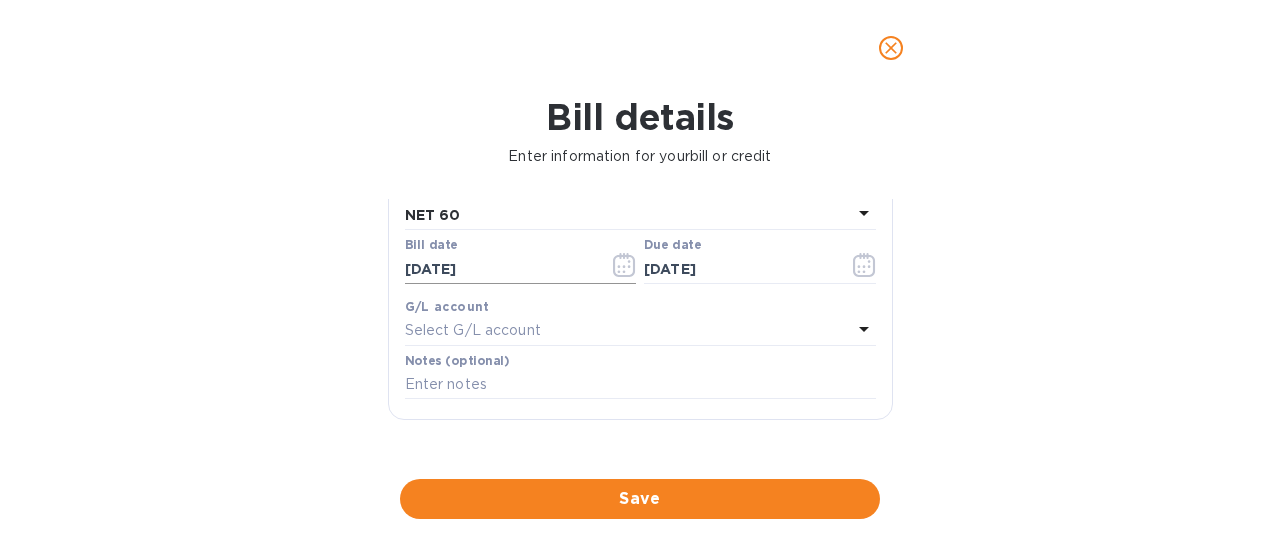 type on "144" 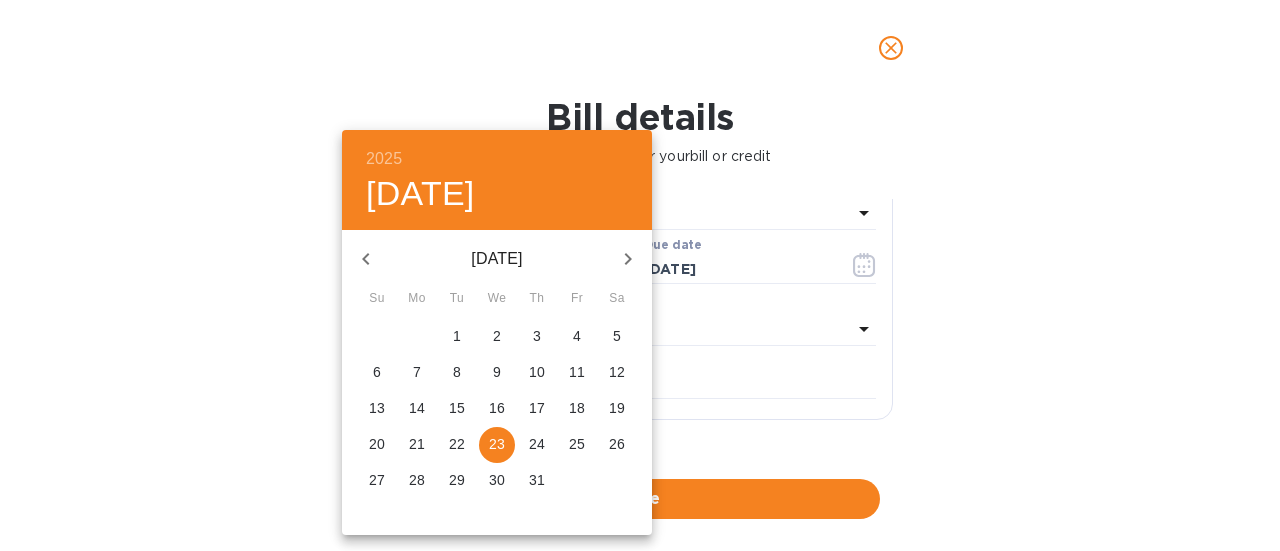 click 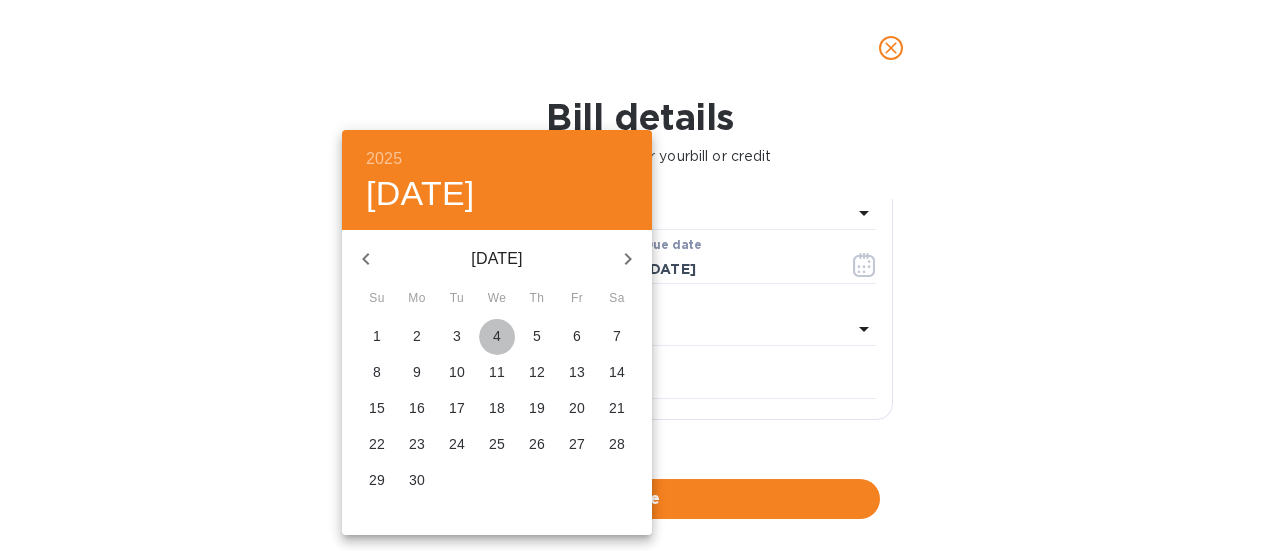 click on "4" at bounding box center [497, 336] 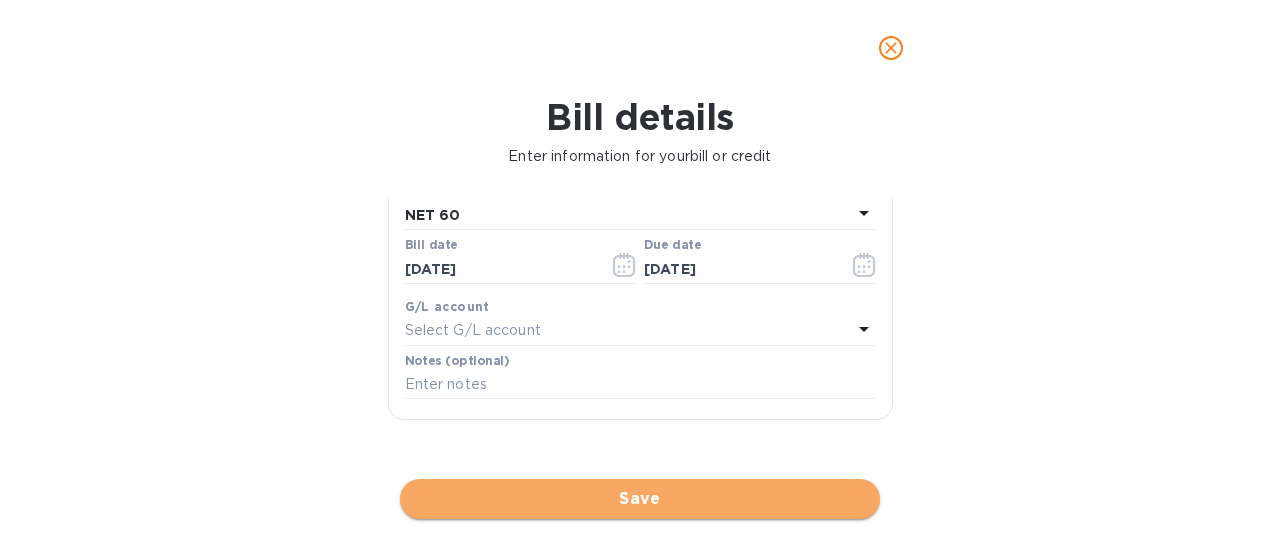 click on "Save" at bounding box center [640, 499] 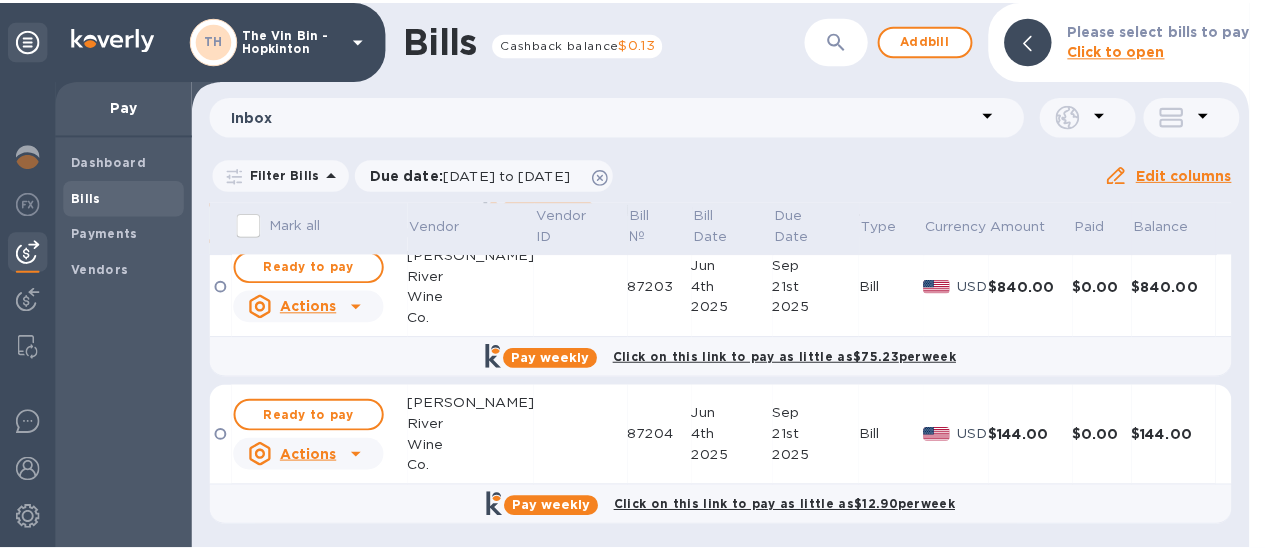 scroll, scrollTop: 0, scrollLeft: 0, axis: both 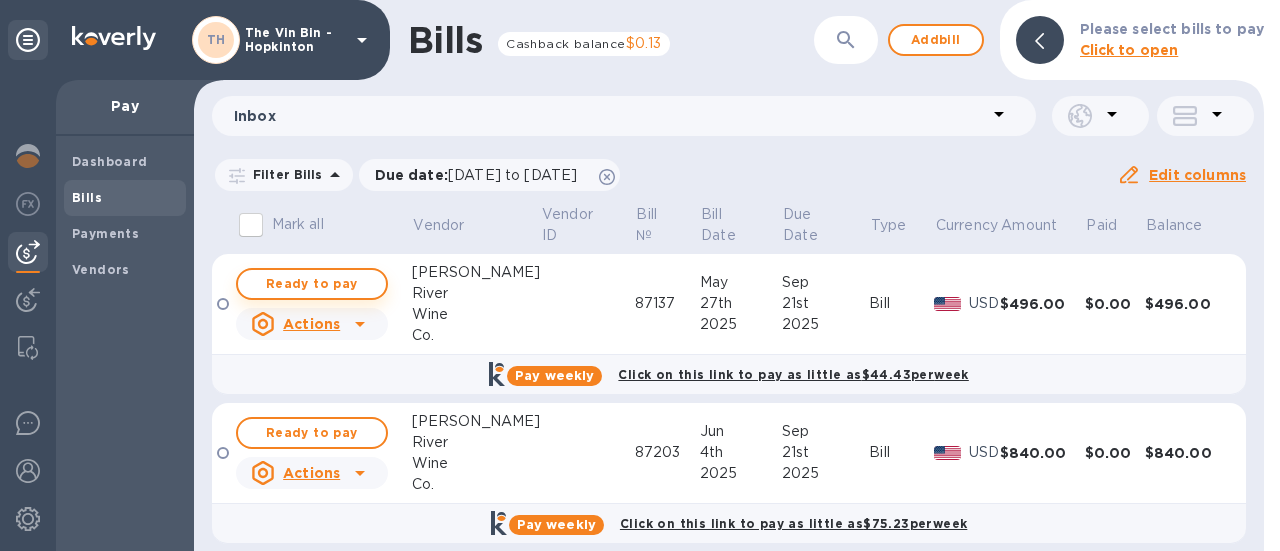 click on "Ready to pay" at bounding box center (312, 284) 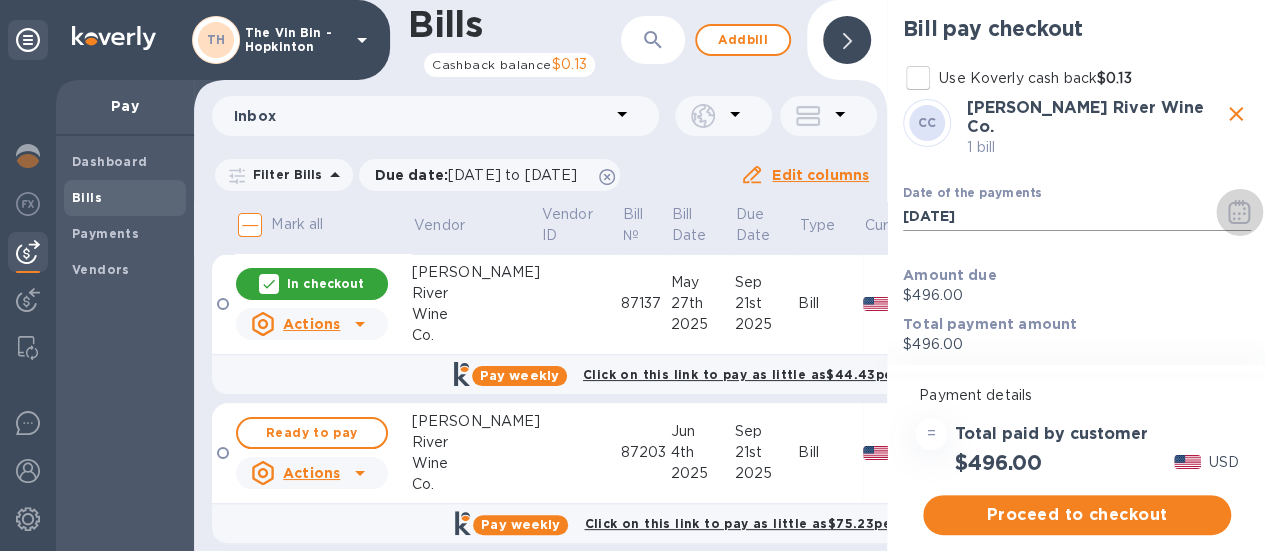 click 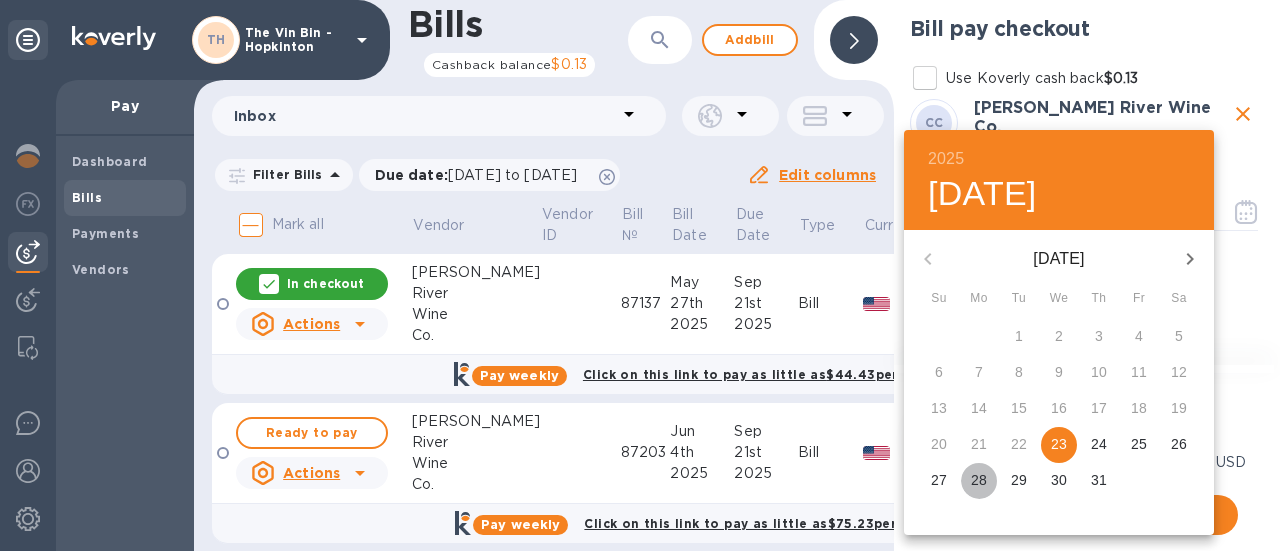 click on "28" at bounding box center [979, 480] 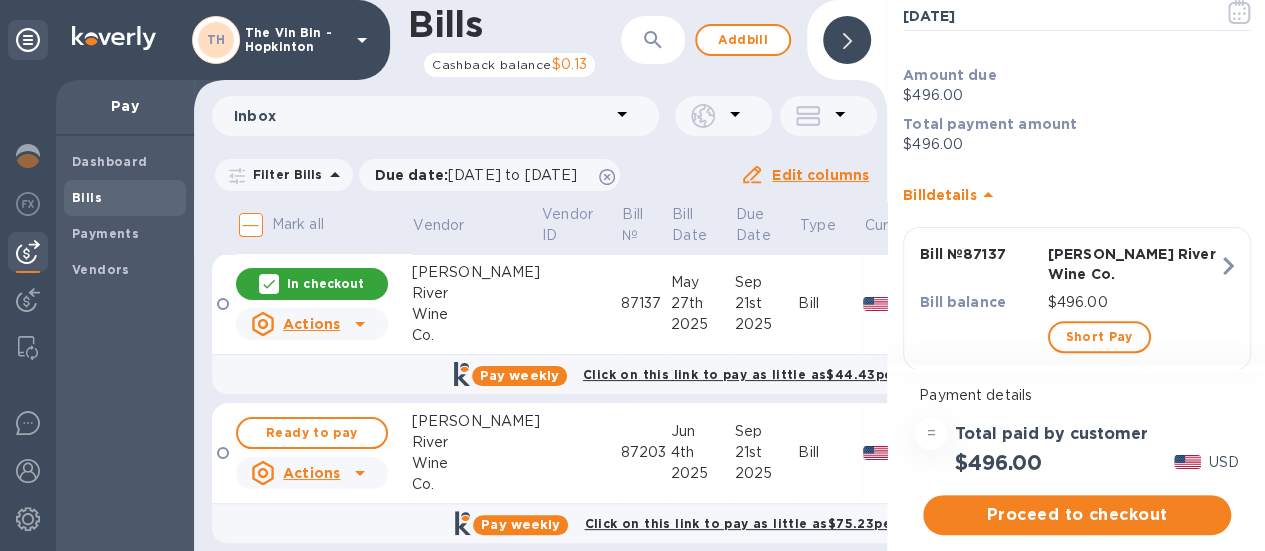 scroll, scrollTop: 212, scrollLeft: 0, axis: vertical 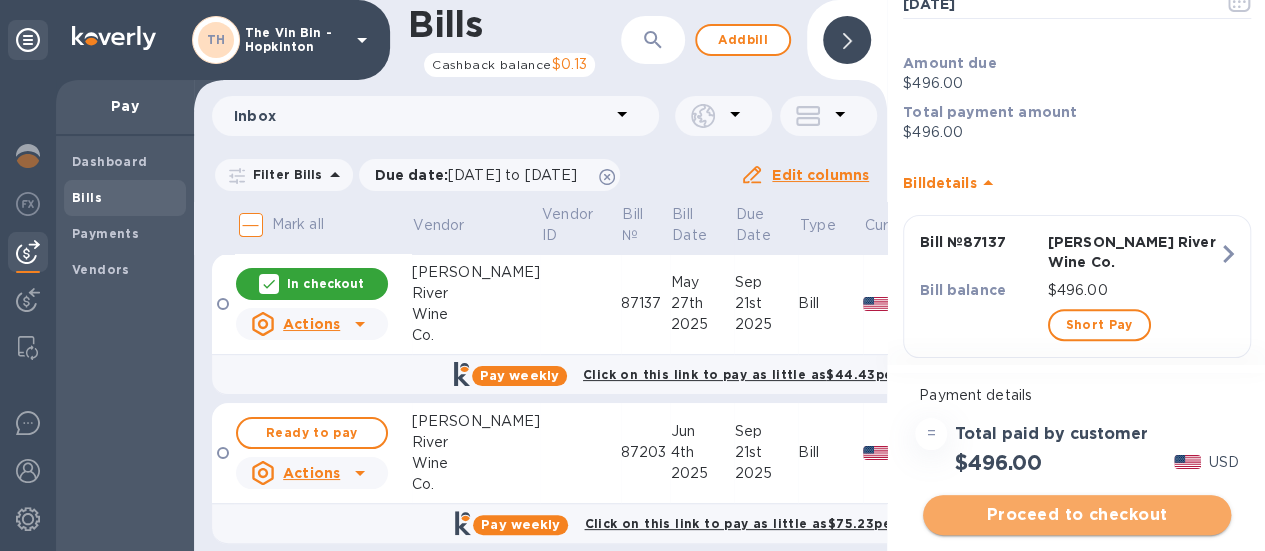 click on "Proceed to checkout" at bounding box center [1077, 515] 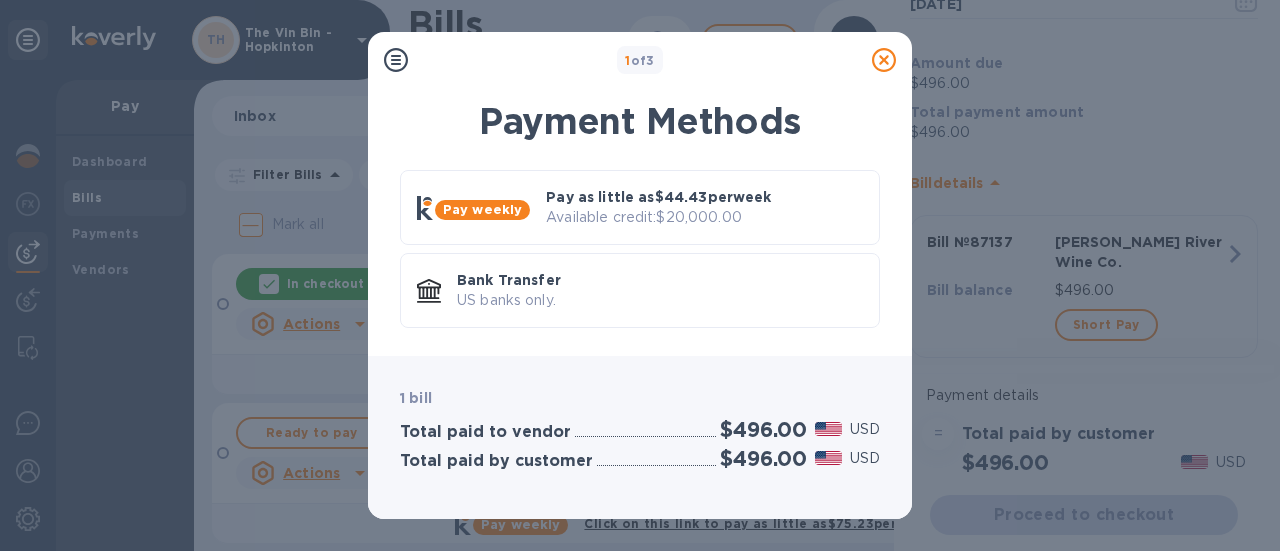 click on "US banks only." at bounding box center (660, 300) 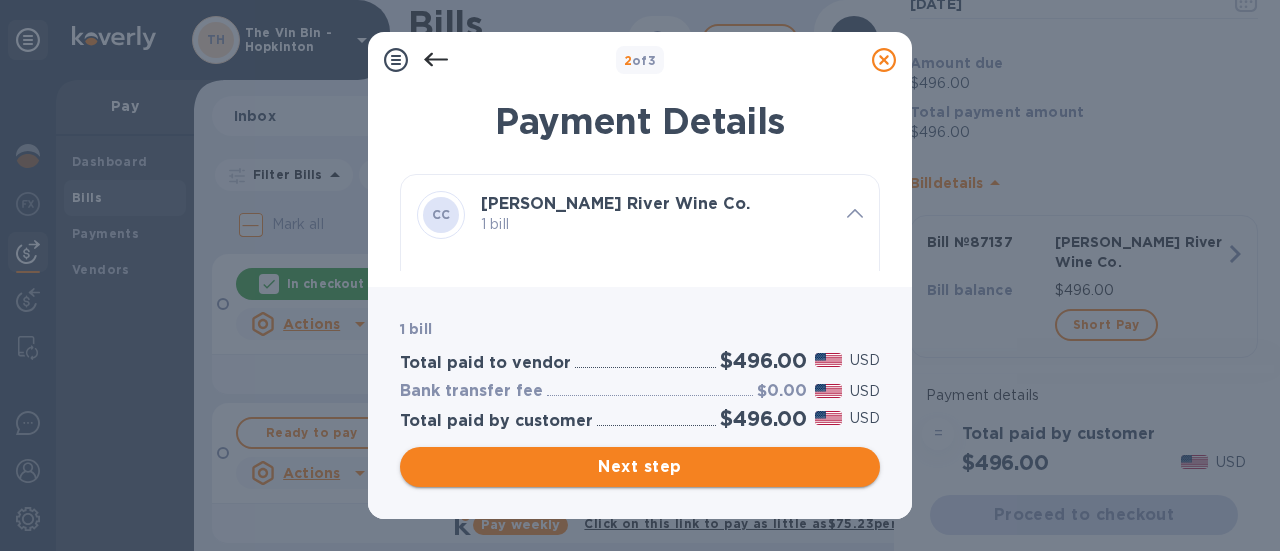 click on "Next step" at bounding box center (640, 467) 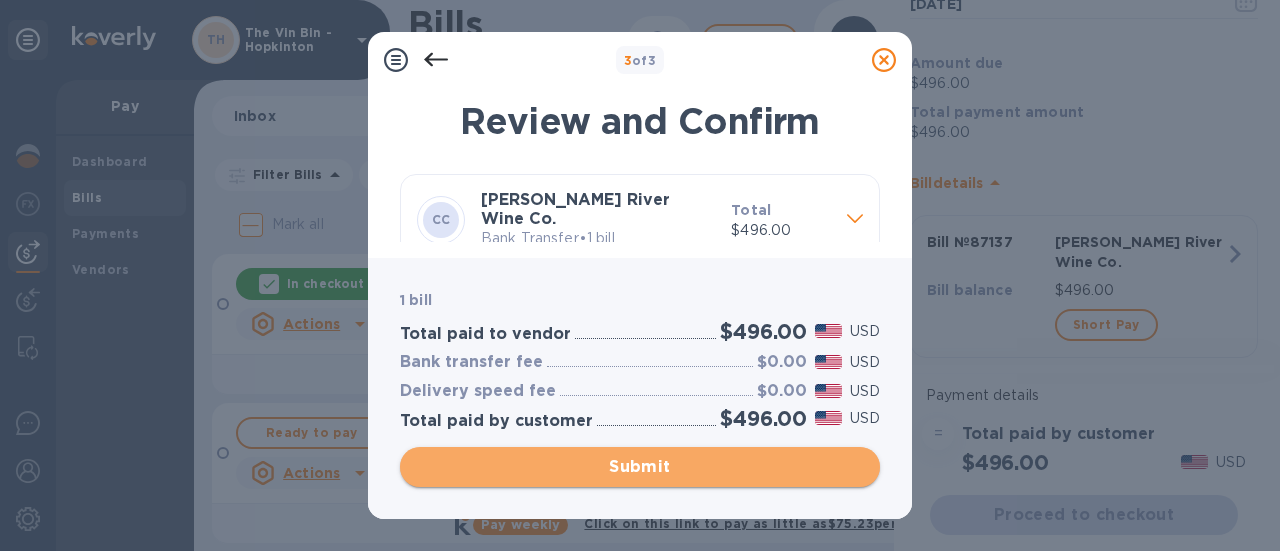 click on "Submit" at bounding box center [640, 467] 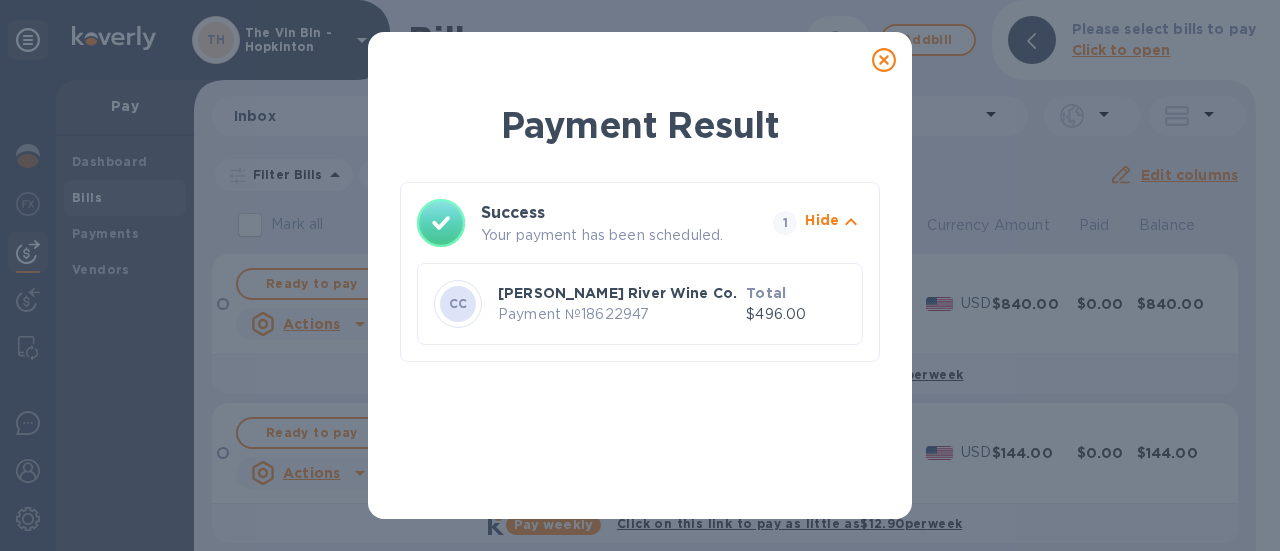 click 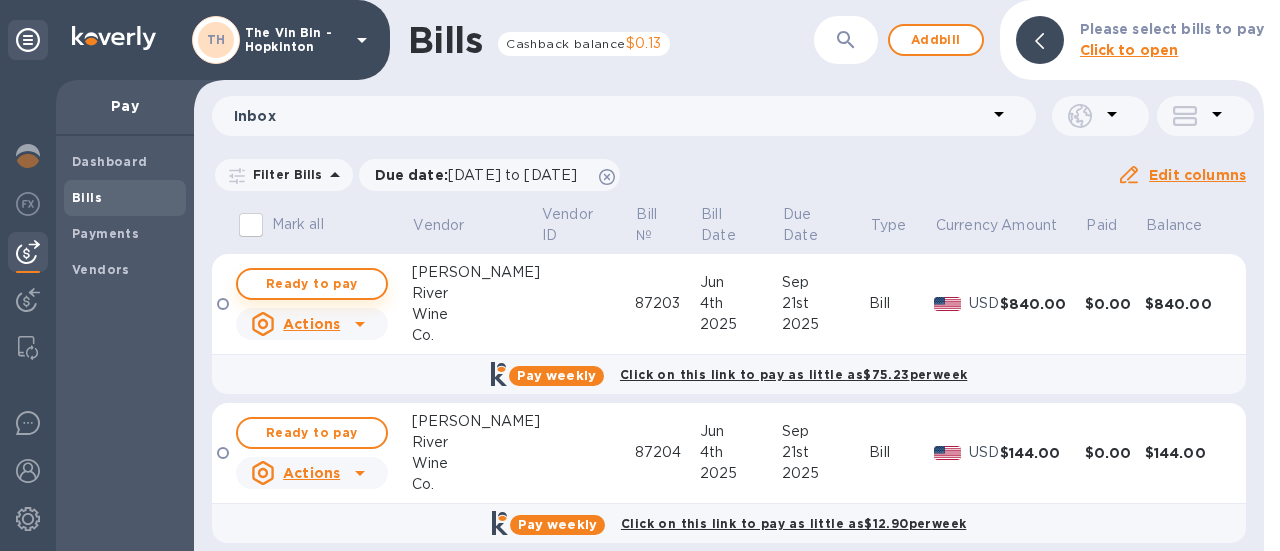 click on "Ready to pay" at bounding box center (312, 284) 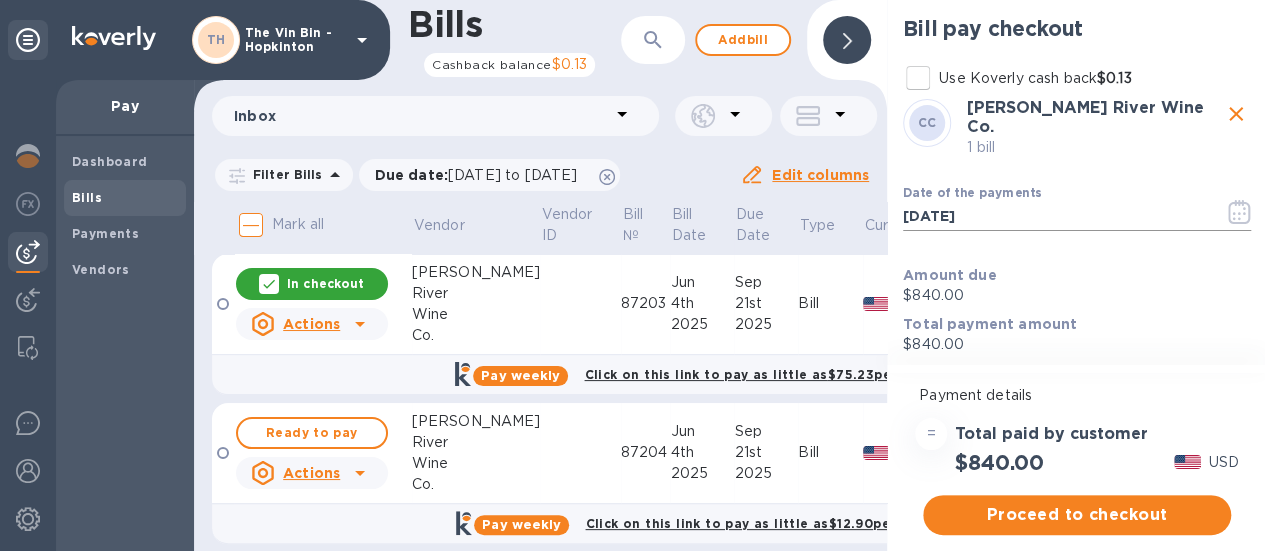 click 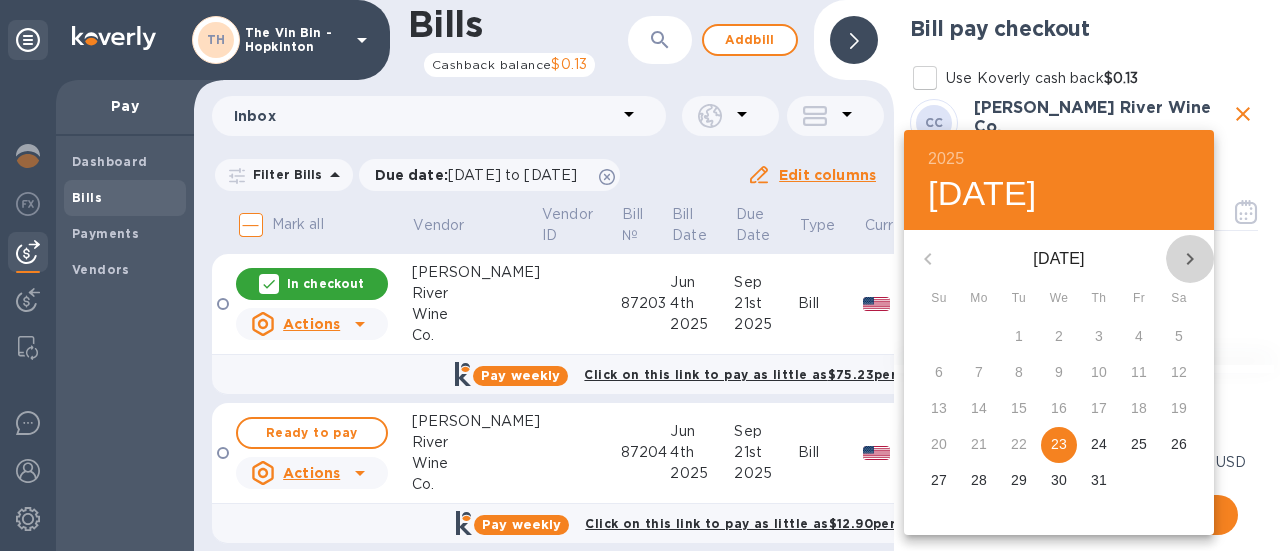 click 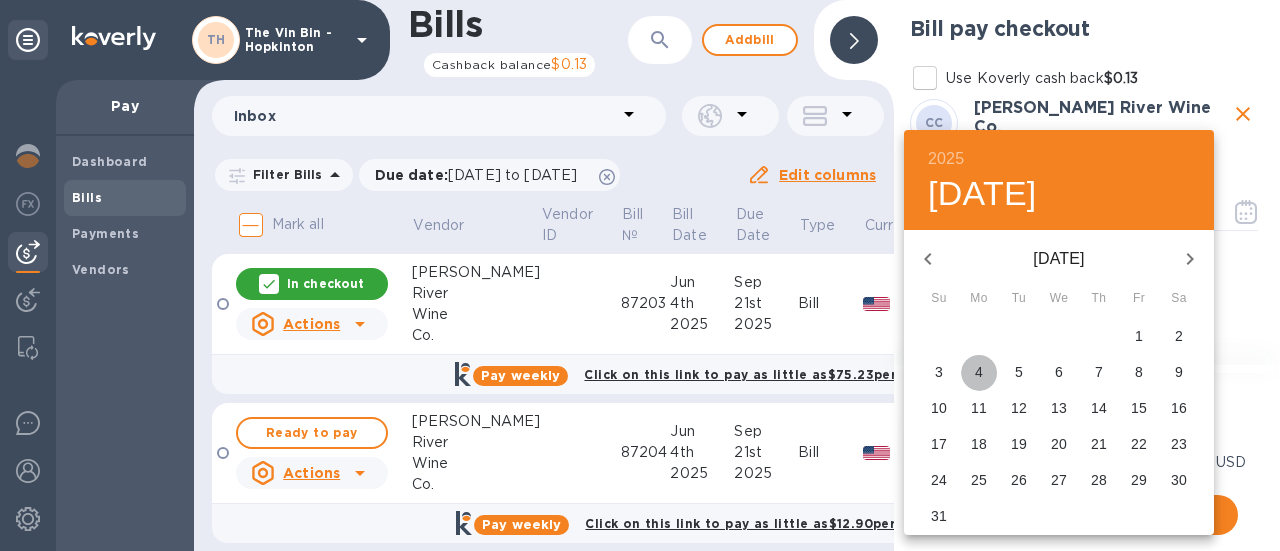 click on "4" at bounding box center (979, 372) 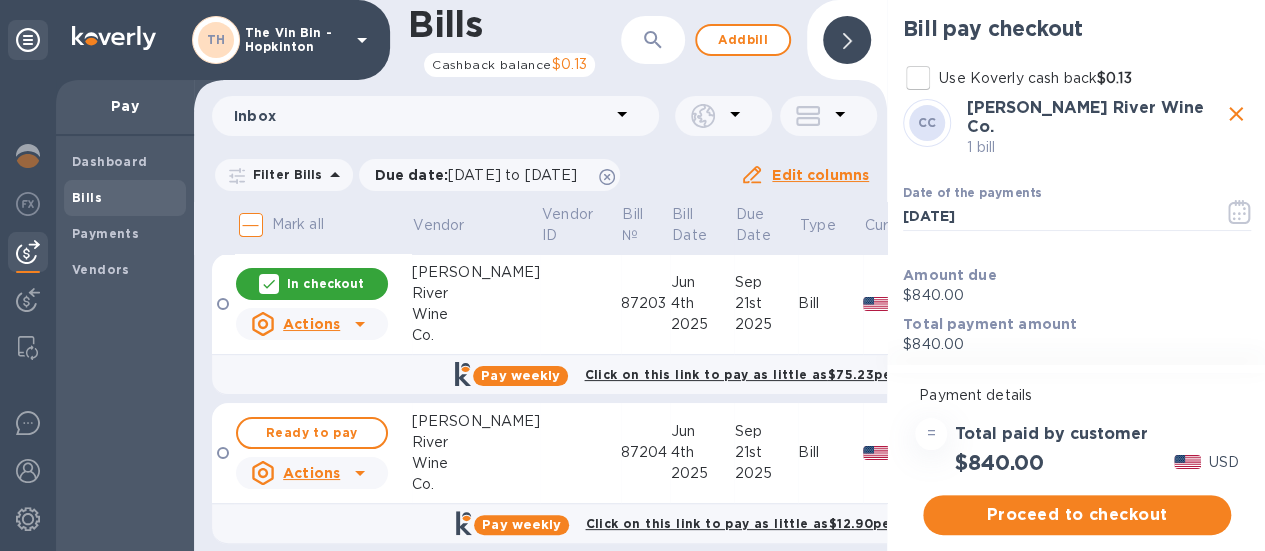 scroll, scrollTop: 15, scrollLeft: 0, axis: vertical 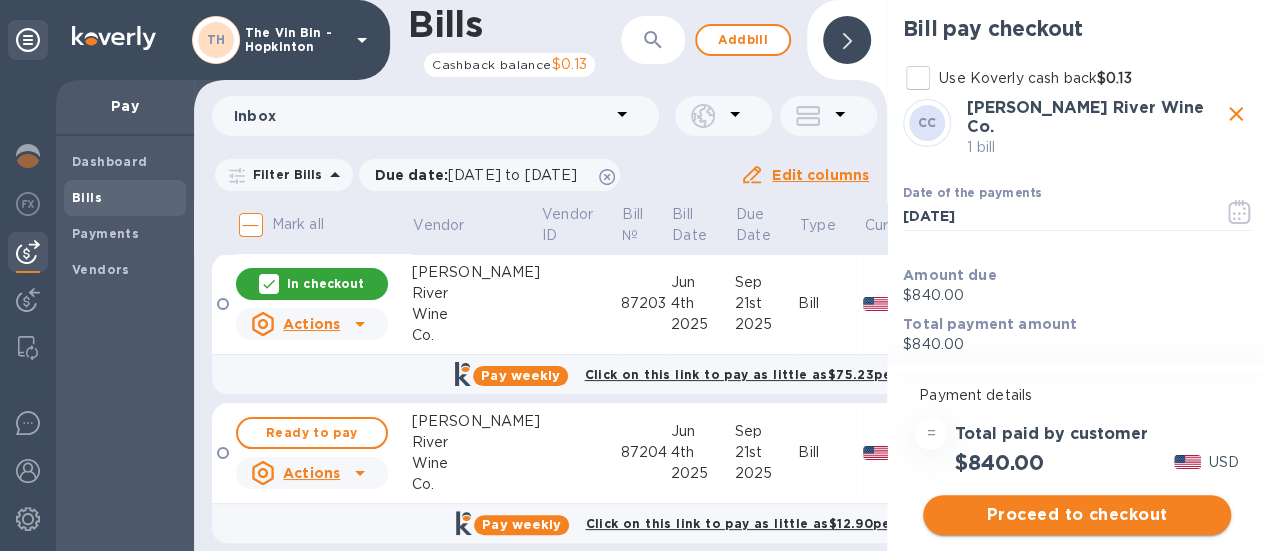 click on "Proceed to checkout" at bounding box center (1077, 515) 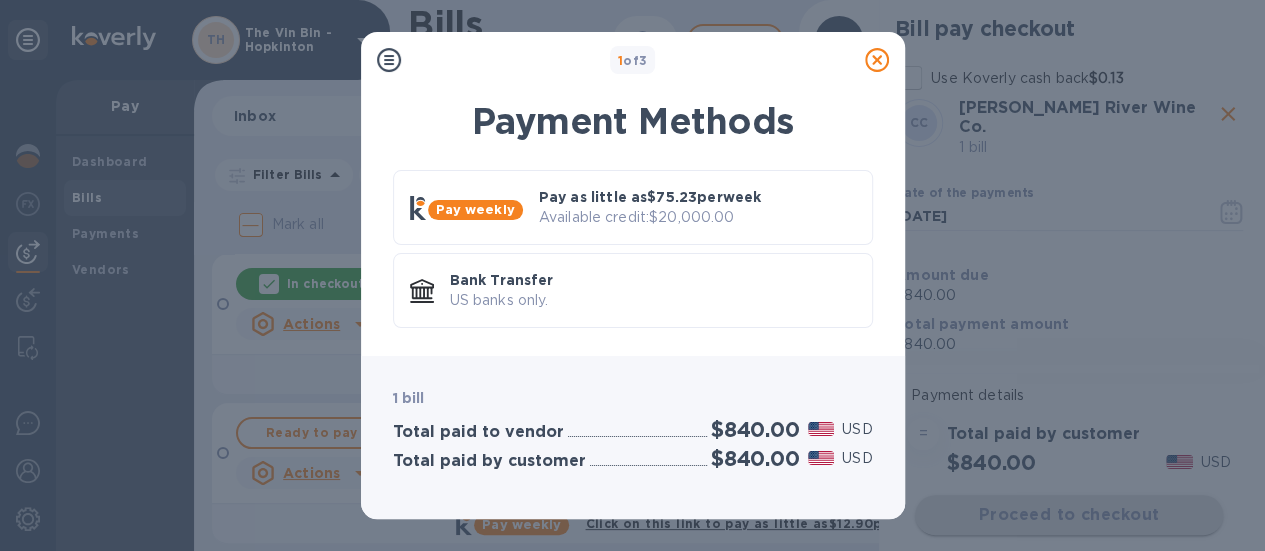 scroll, scrollTop: 0, scrollLeft: 0, axis: both 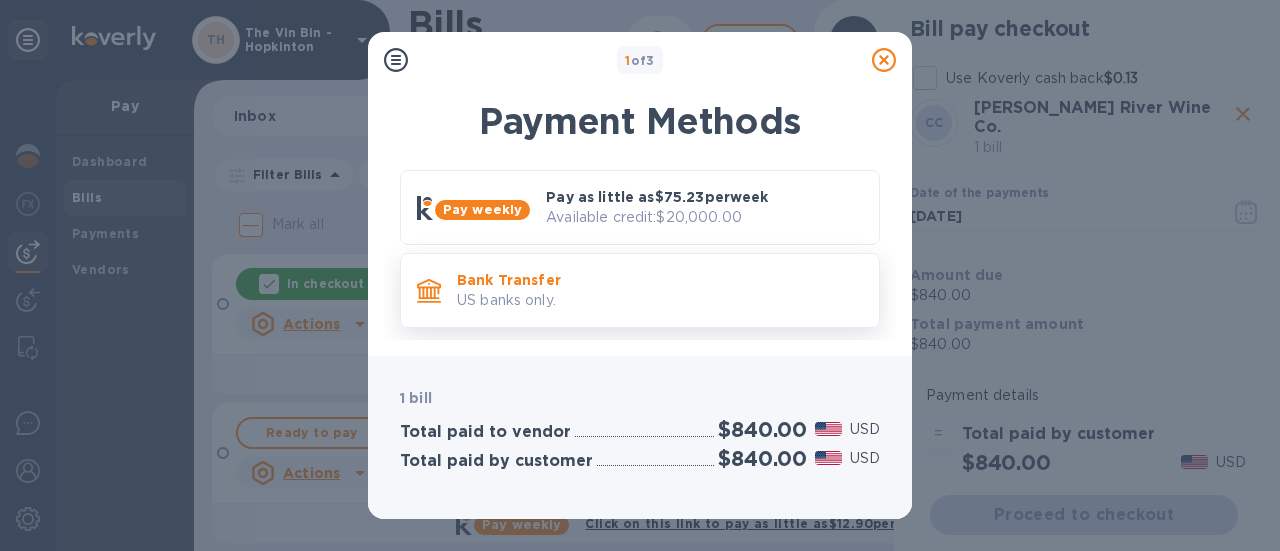 click on "US banks only." at bounding box center [660, 300] 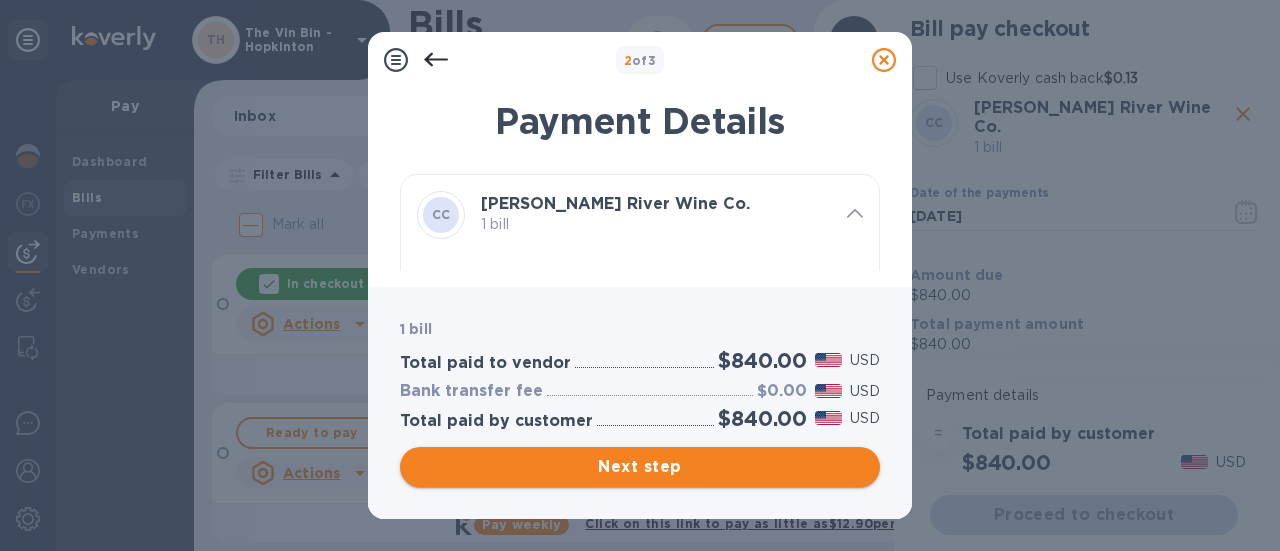 click on "Next step" at bounding box center (640, 467) 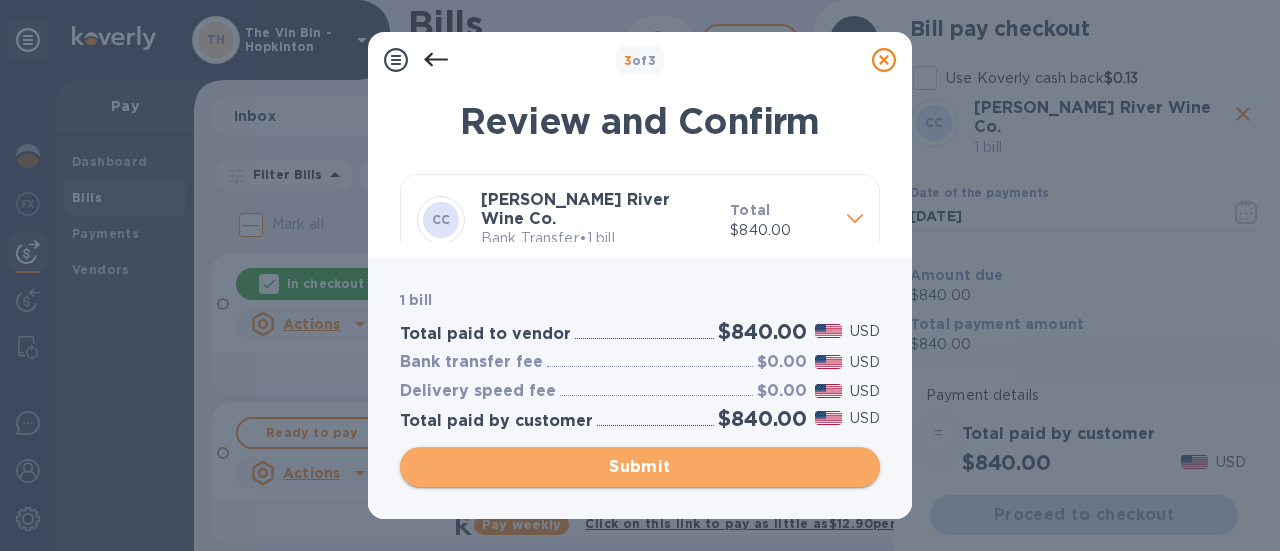 click on "Submit" at bounding box center [640, 467] 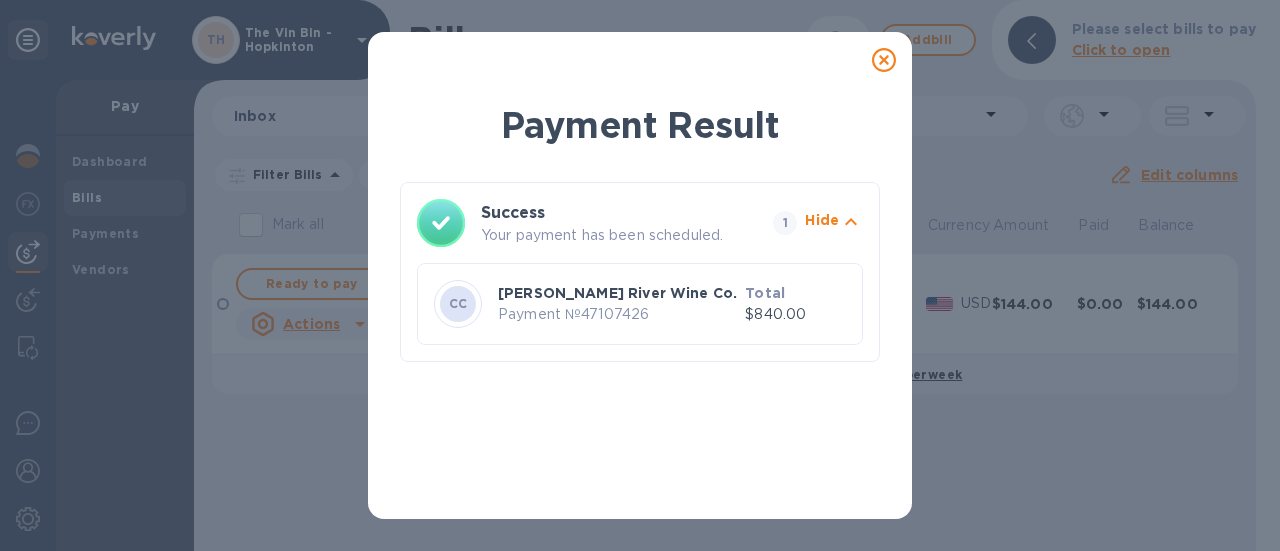 click 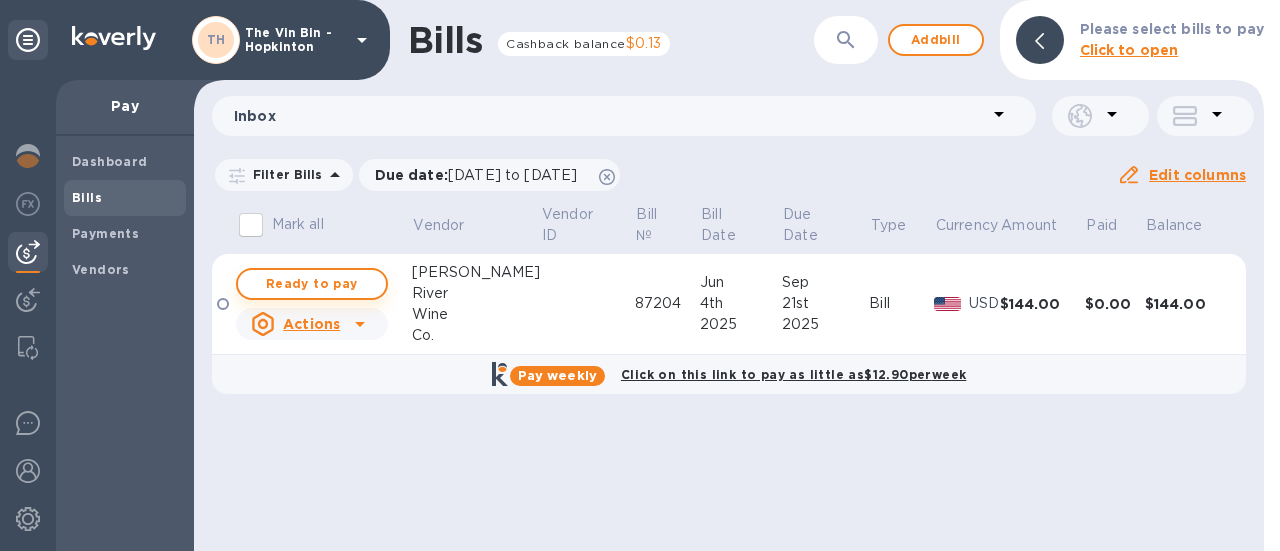 click on "Ready to pay" at bounding box center [312, 284] 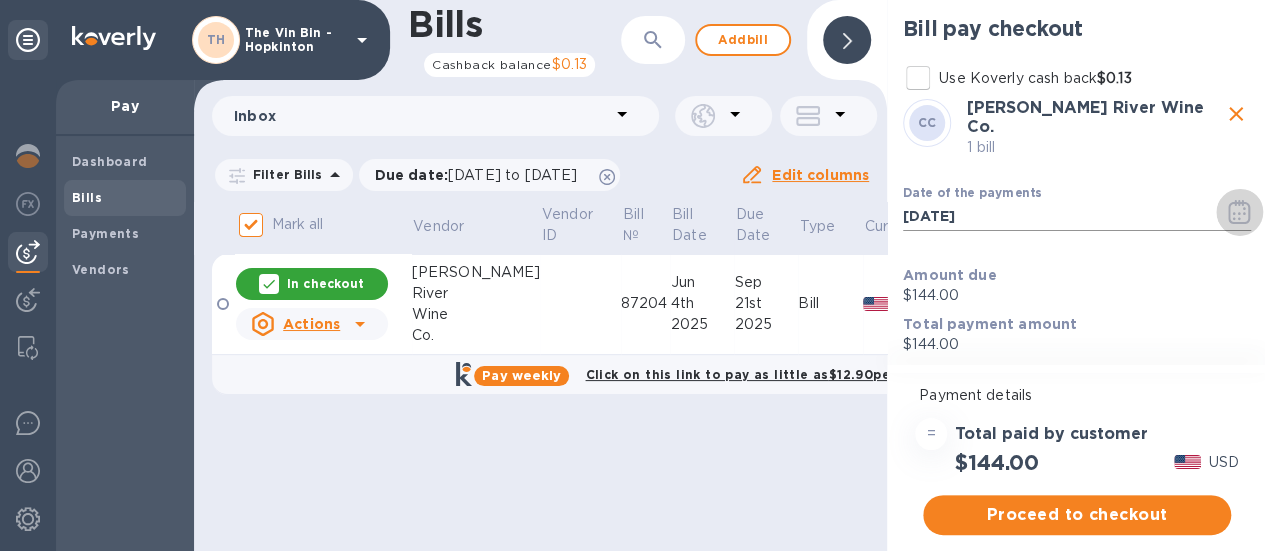 click 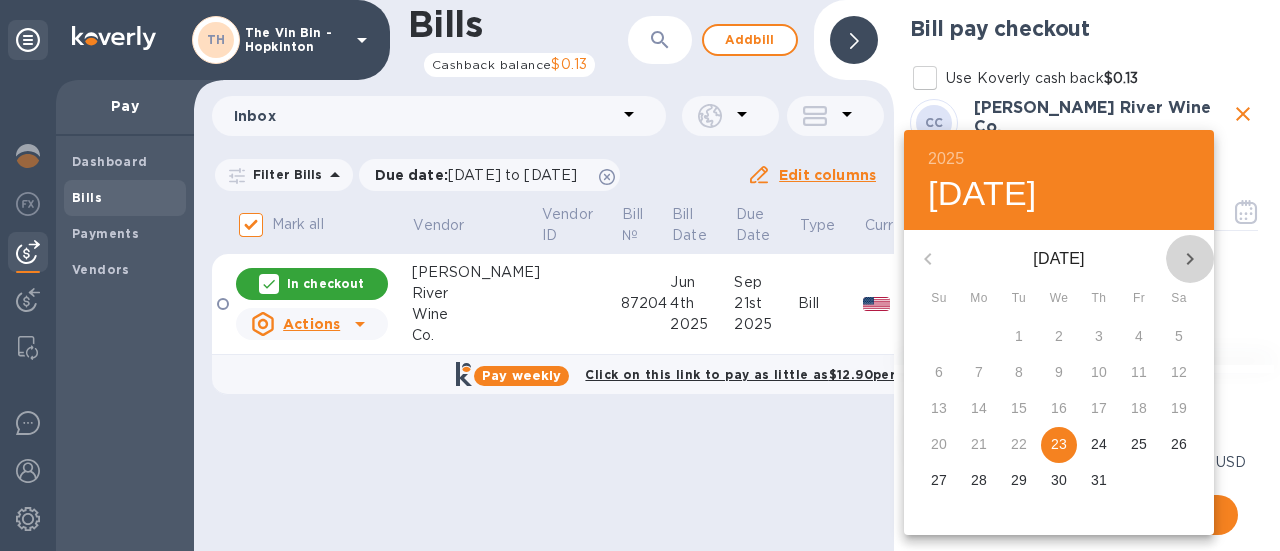 click 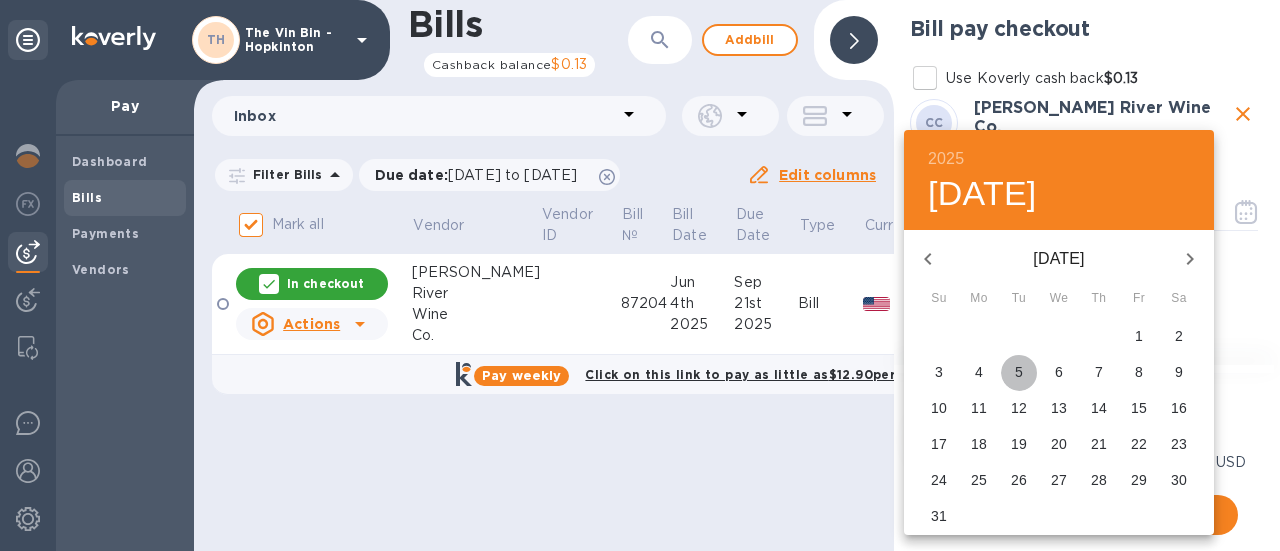 click on "5" at bounding box center [1019, 372] 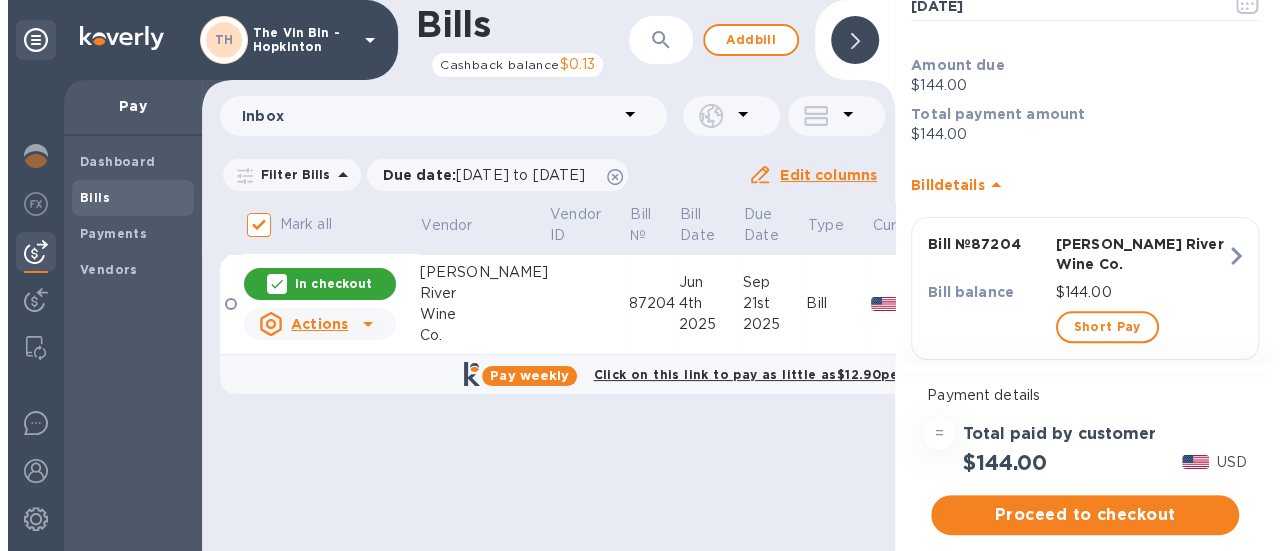 scroll, scrollTop: 212, scrollLeft: 0, axis: vertical 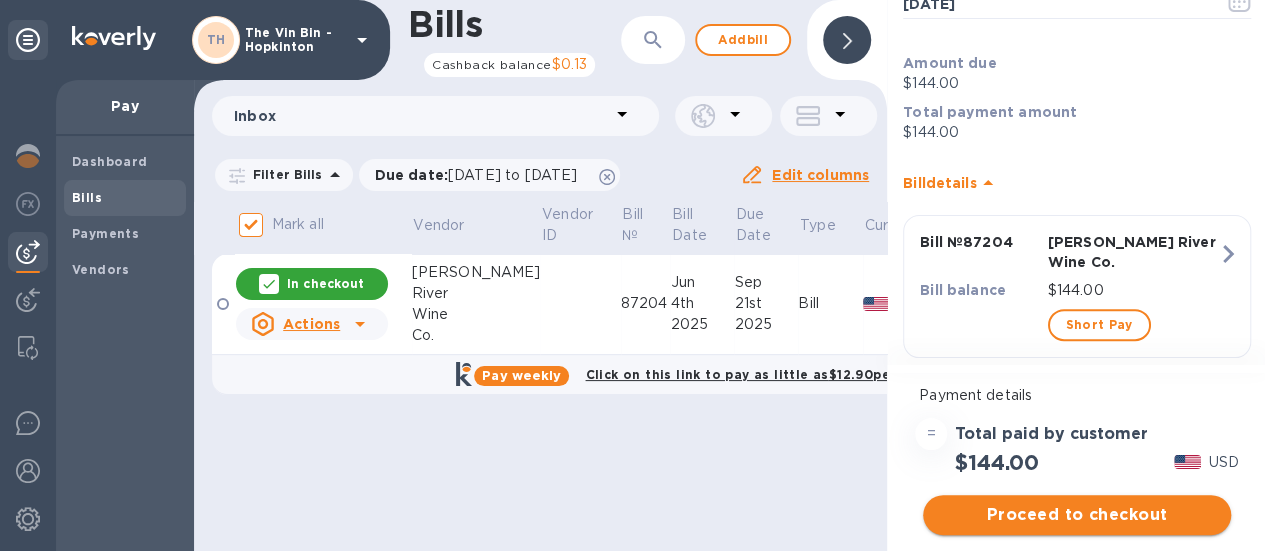 click on "Proceed to checkout" at bounding box center (1077, 515) 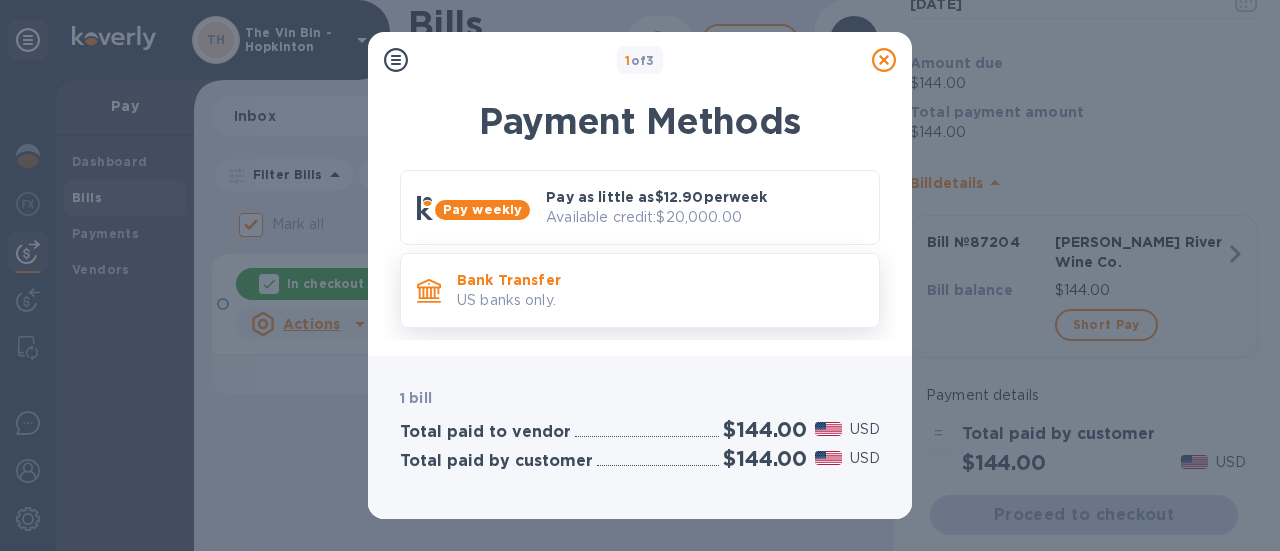 click on "Bank Transfer" at bounding box center [660, 280] 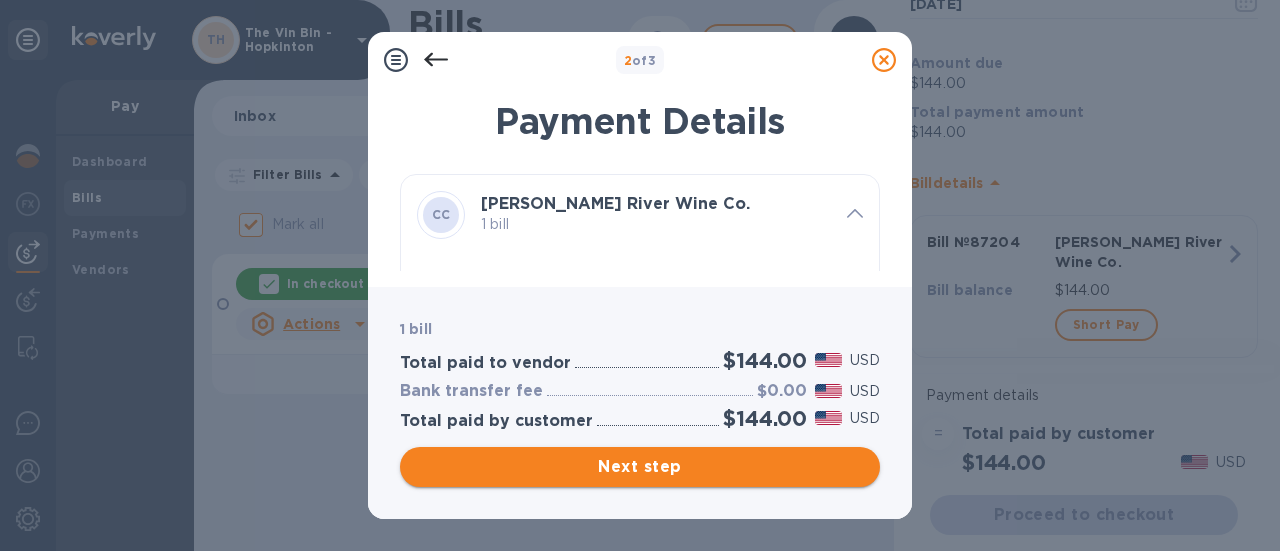 click on "Next step" at bounding box center (640, 467) 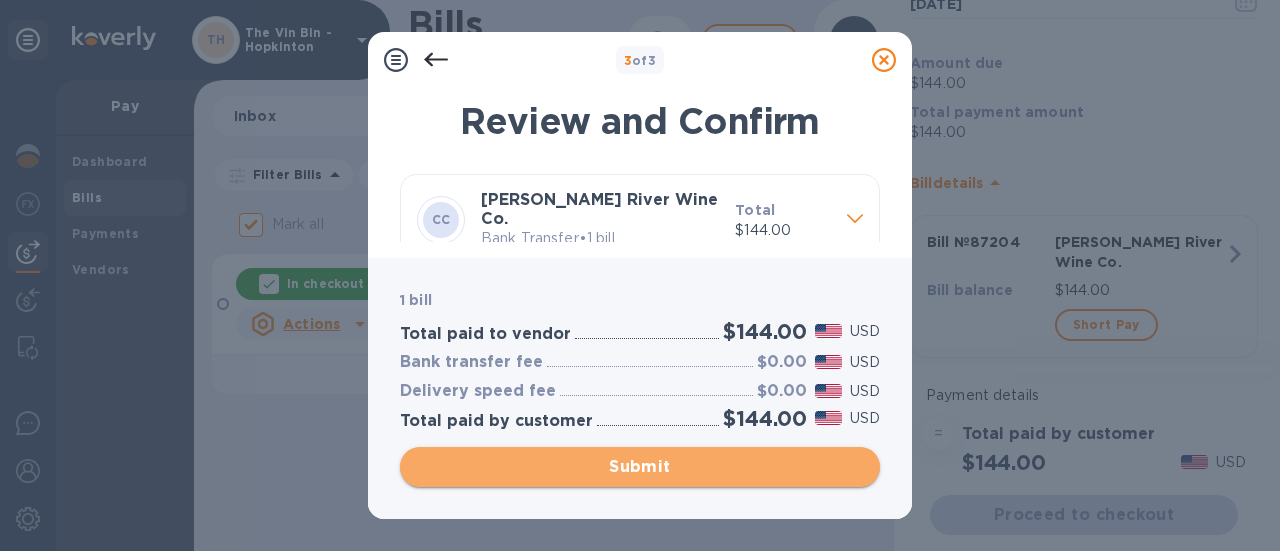 click on "Submit" at bounding box center [640, 467] 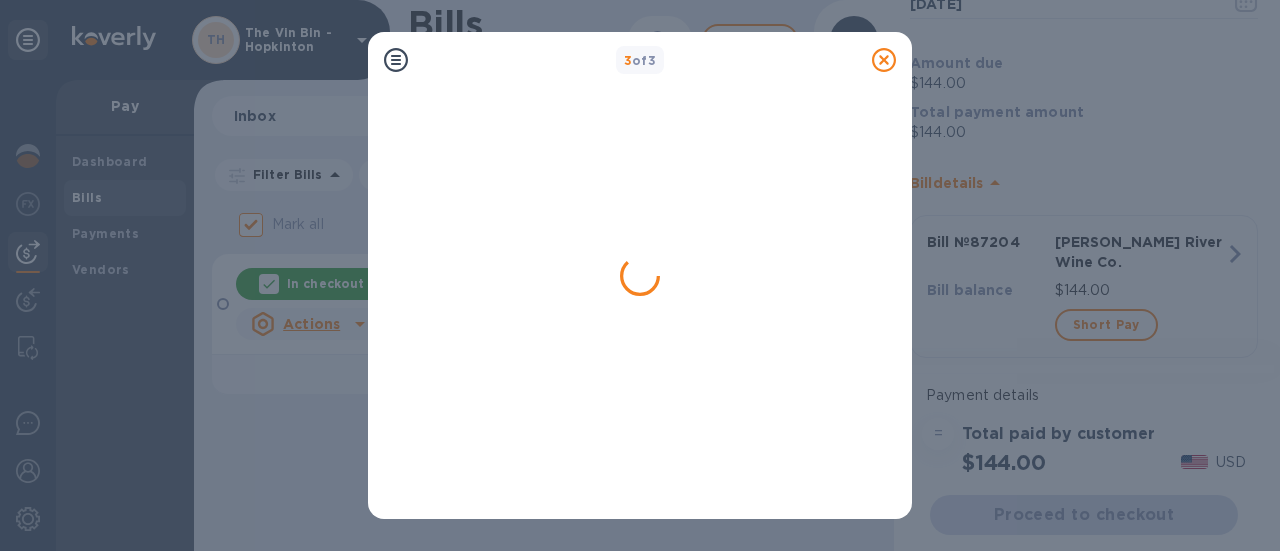 checkbox on "false" 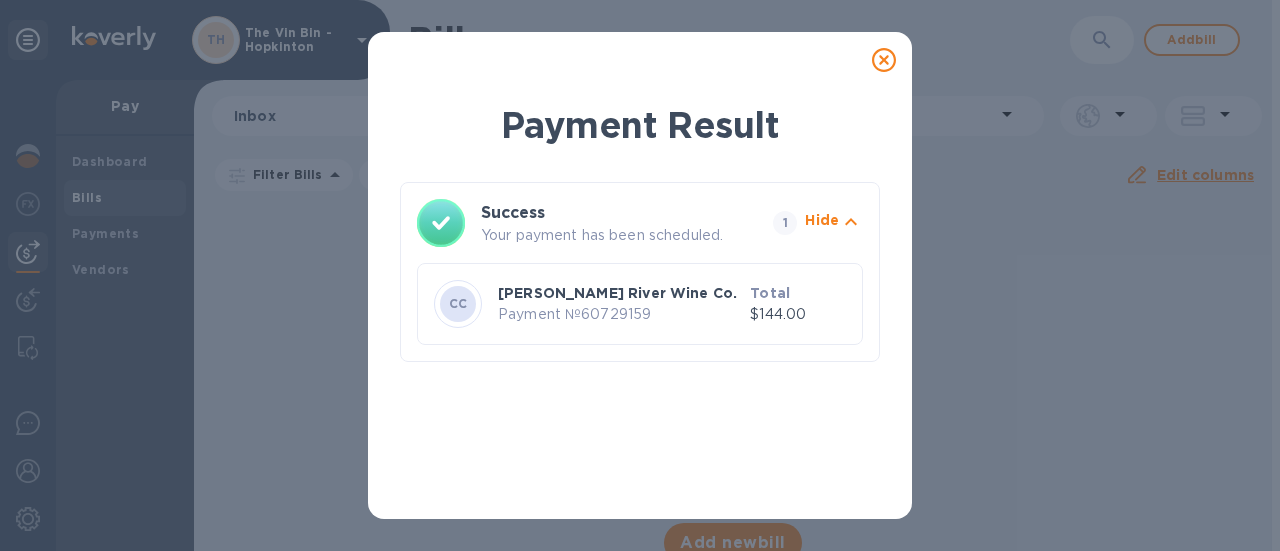 drag, startPoint x: 884, startPoint y: 49, endPoint x: 862, endPoint y: 104, distance: 59.236813 